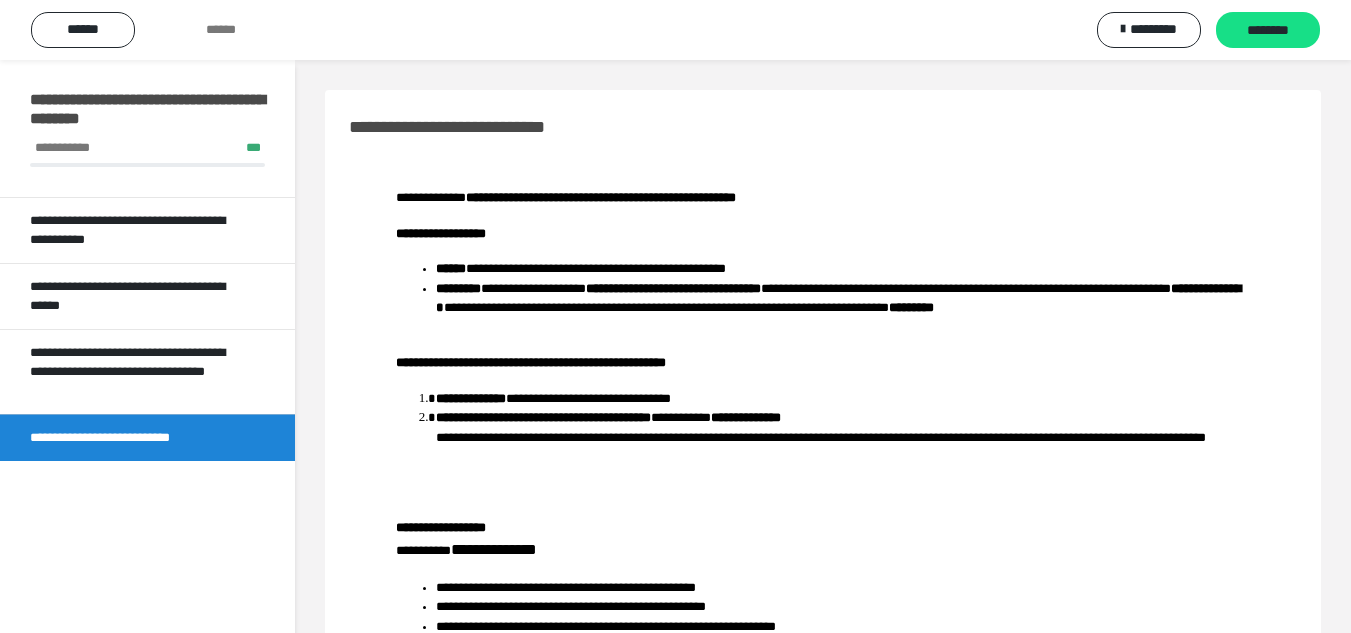 scroll, scrollTop: 0, scrollLeft: 0, axis: both 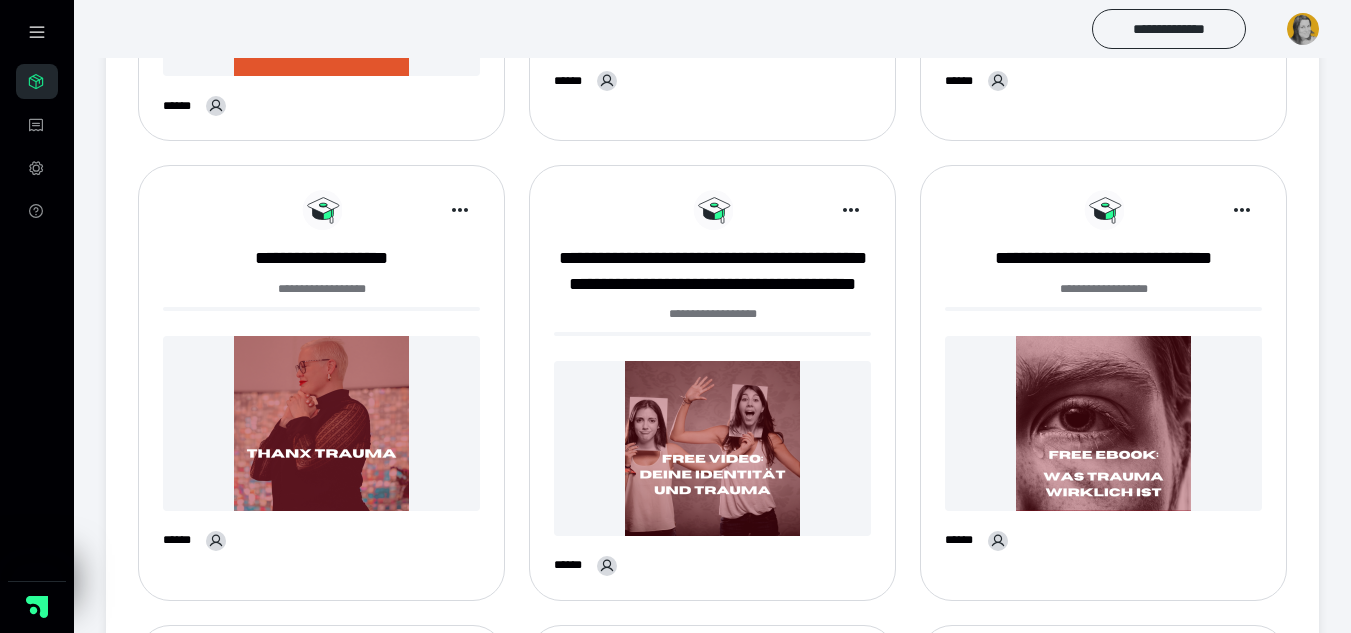 click on "**********" at bounding box center (712, 390) 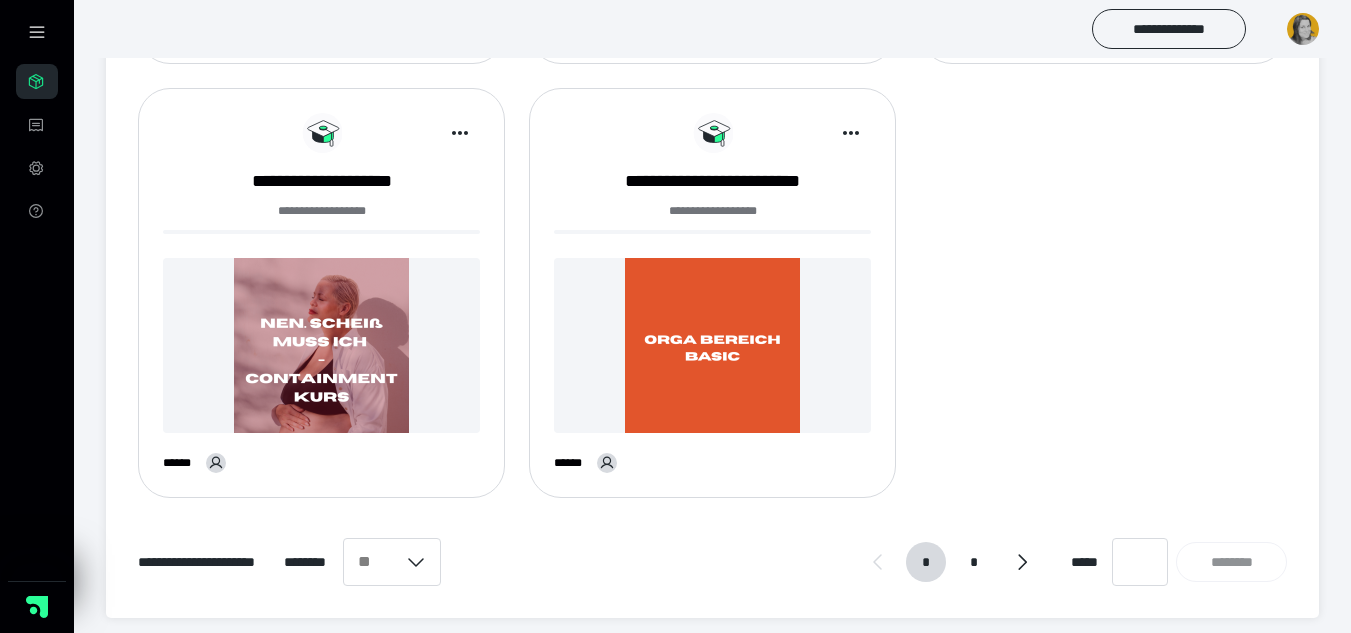 scroll, scrollTop: 1477, scrollLeft: 0, axis: vertical 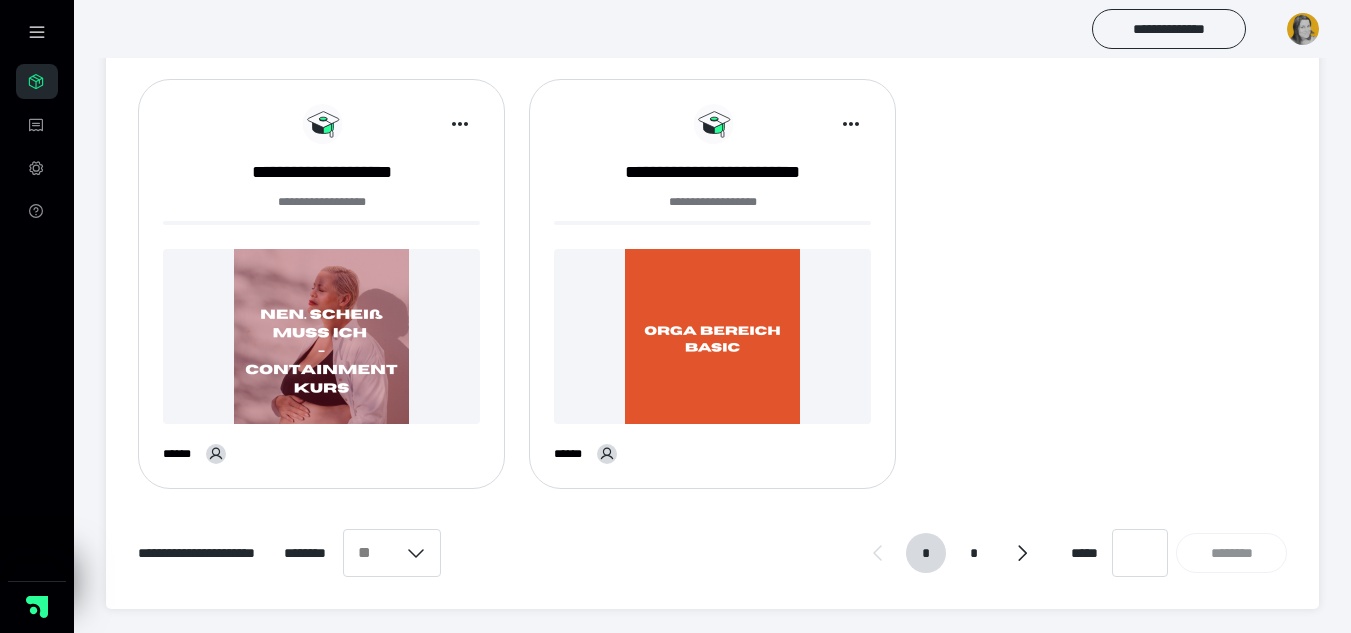 click at bounding box center [712, 336] 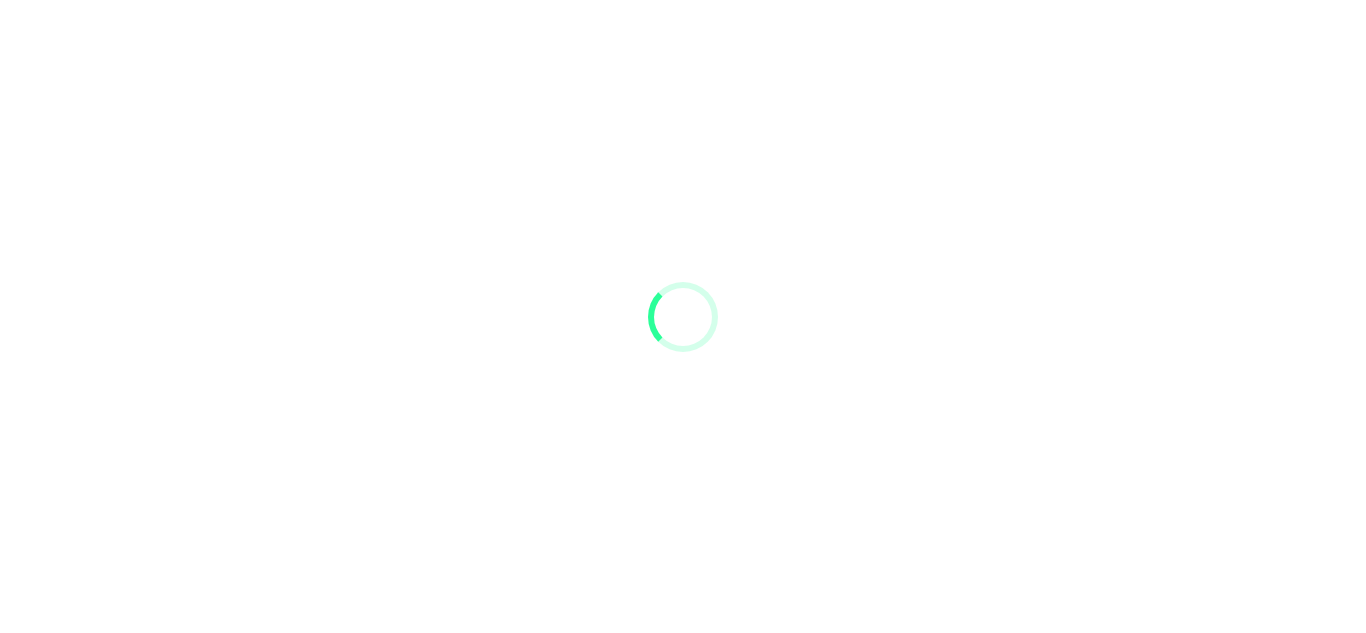 scroll, scrollTop: 0, scrollLeft: 0, axis: both 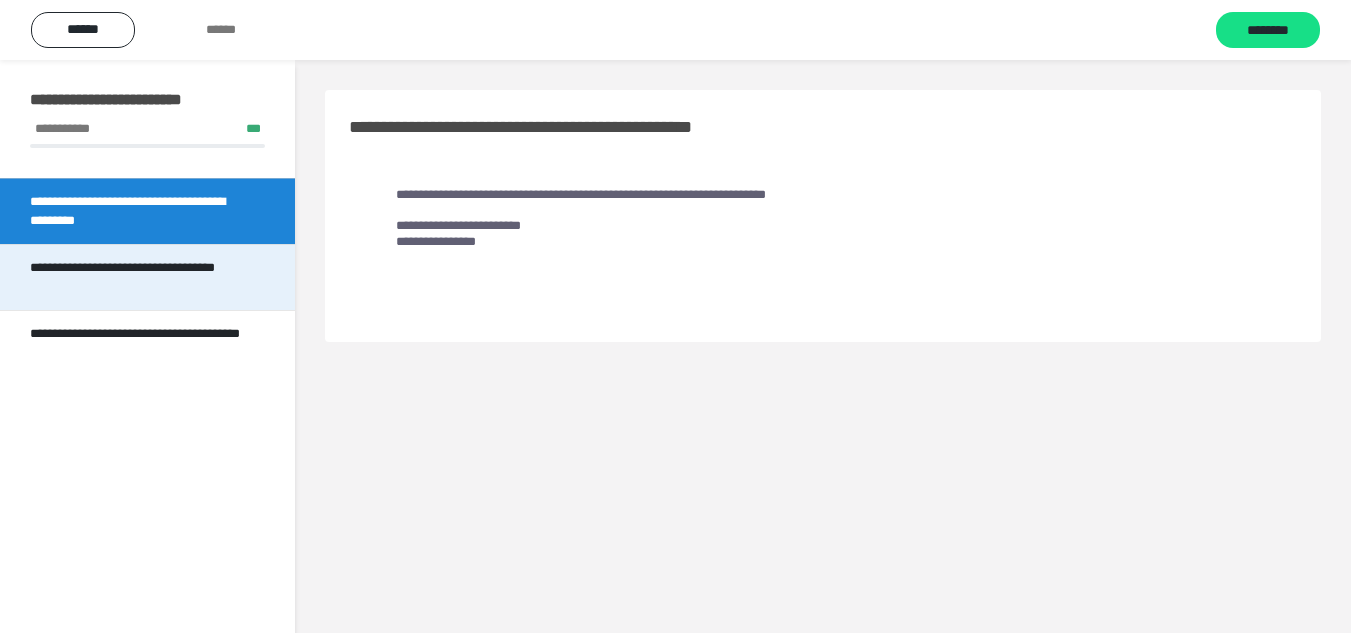 click on "**********" at bounding box center (139, 277) 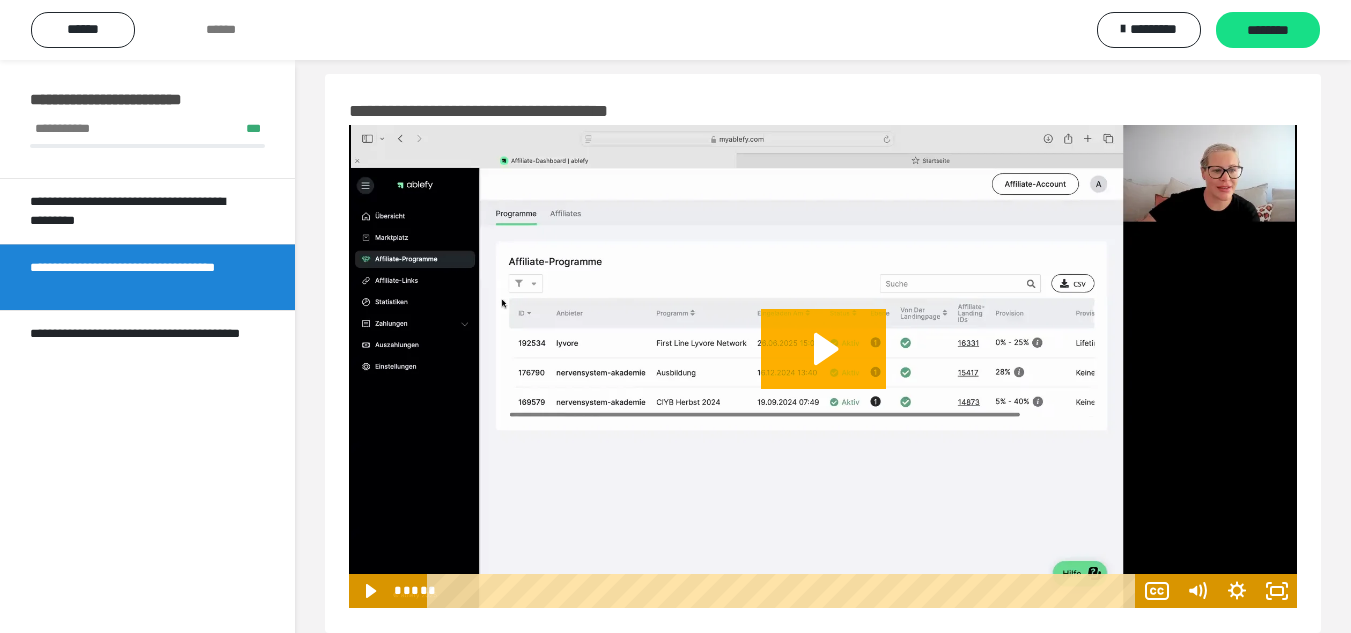 scroll, scrollTop: 17, scrollLeft: 0, axis: vertical 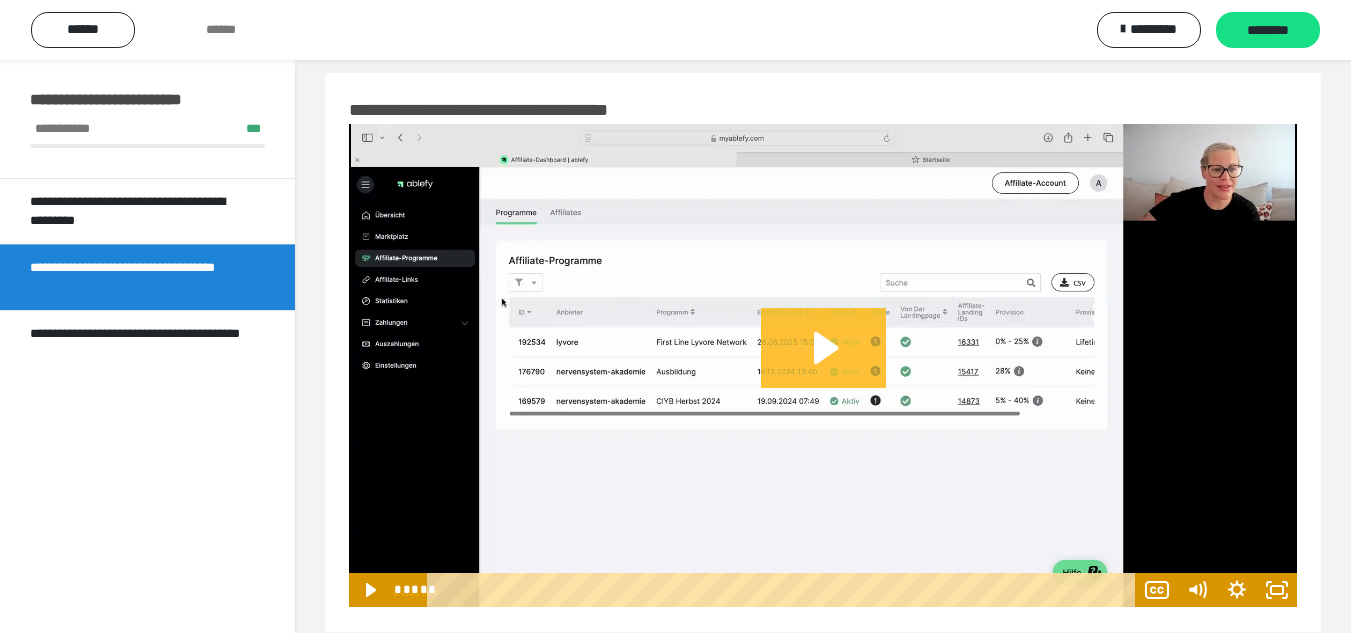 click 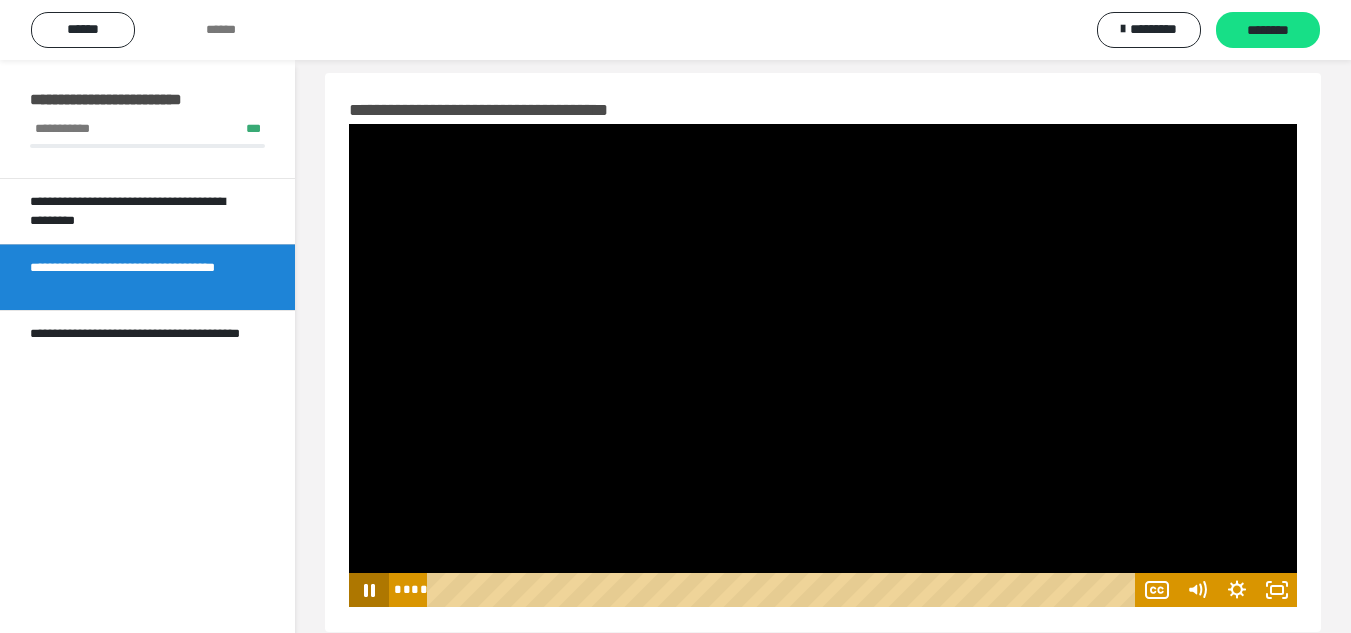 click 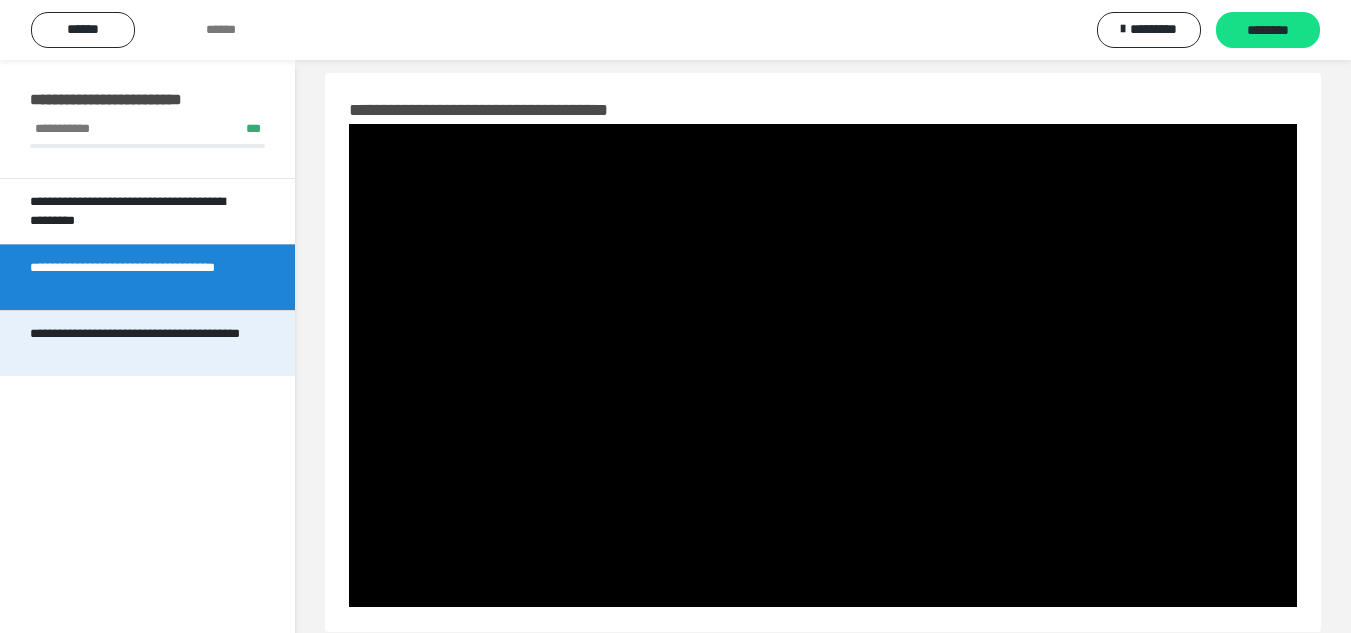 click on "**********" at bounding box center (139, 343) 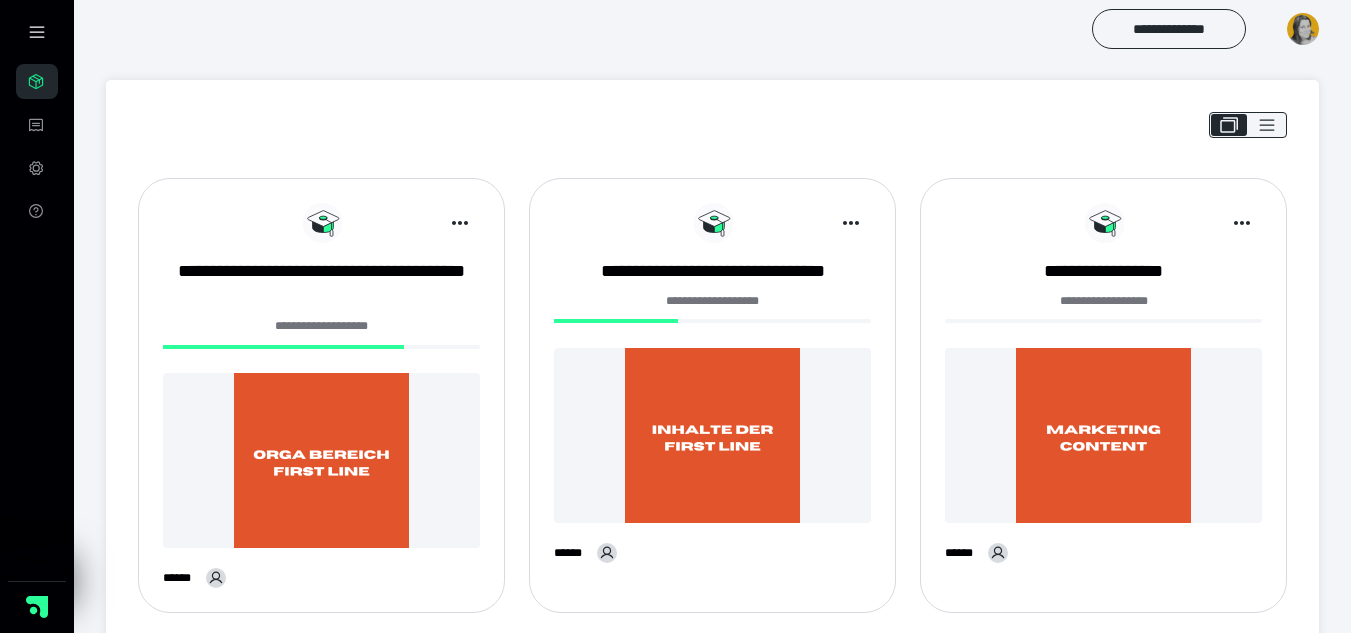 scroll, scrollTop: 0, scrollLeft: 0, axis: both 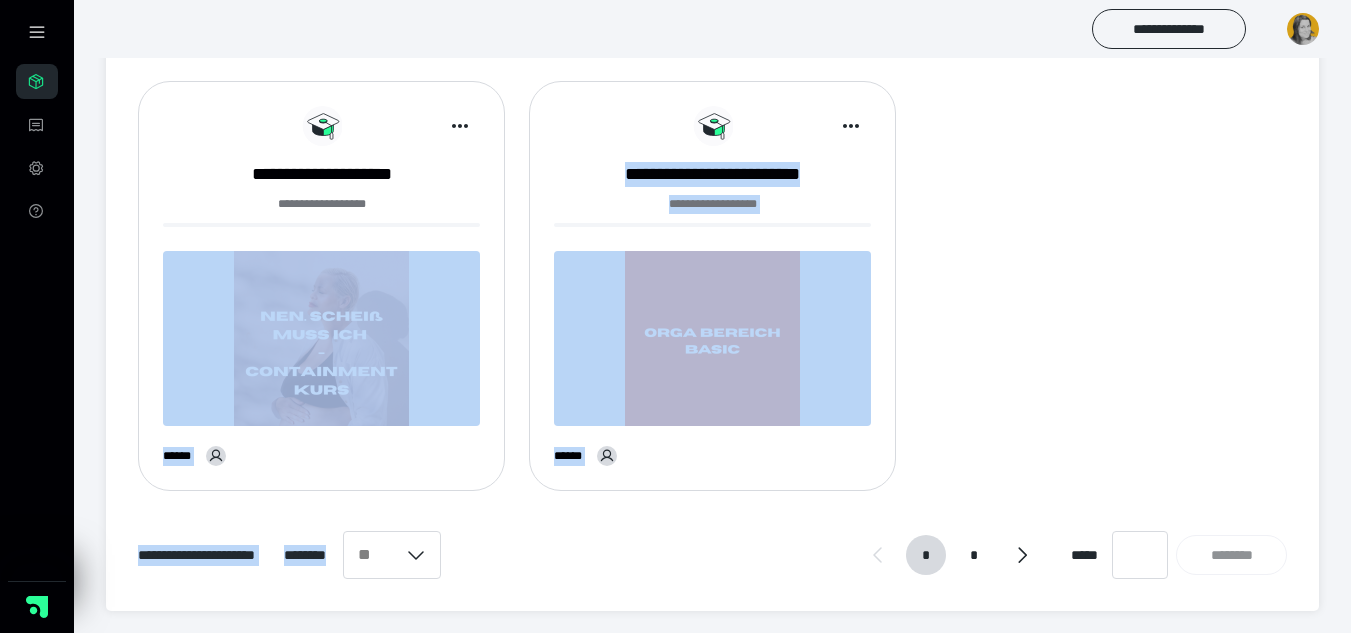 drag, startPoint x: 338, startPoint y: 223, endPoint x: 451, endPoint y: 680, distance: 470.7632 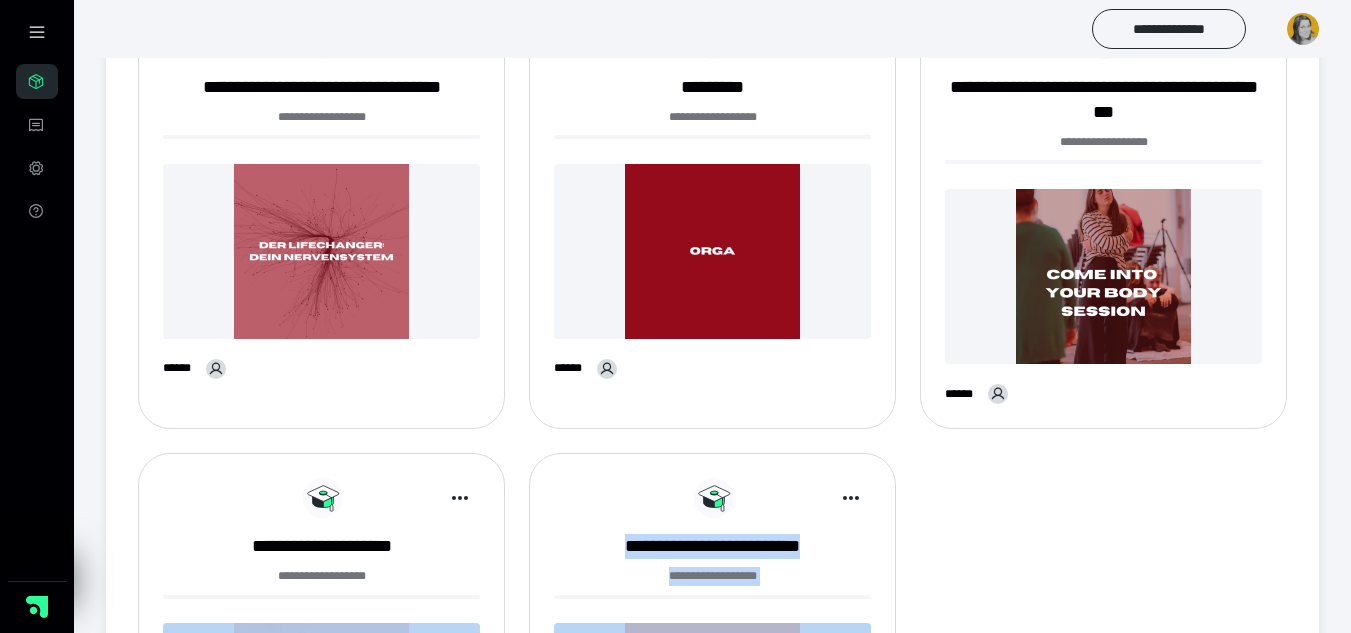 scroll, scrollTop: 1477, scrollLeft: 0, axis: vertical 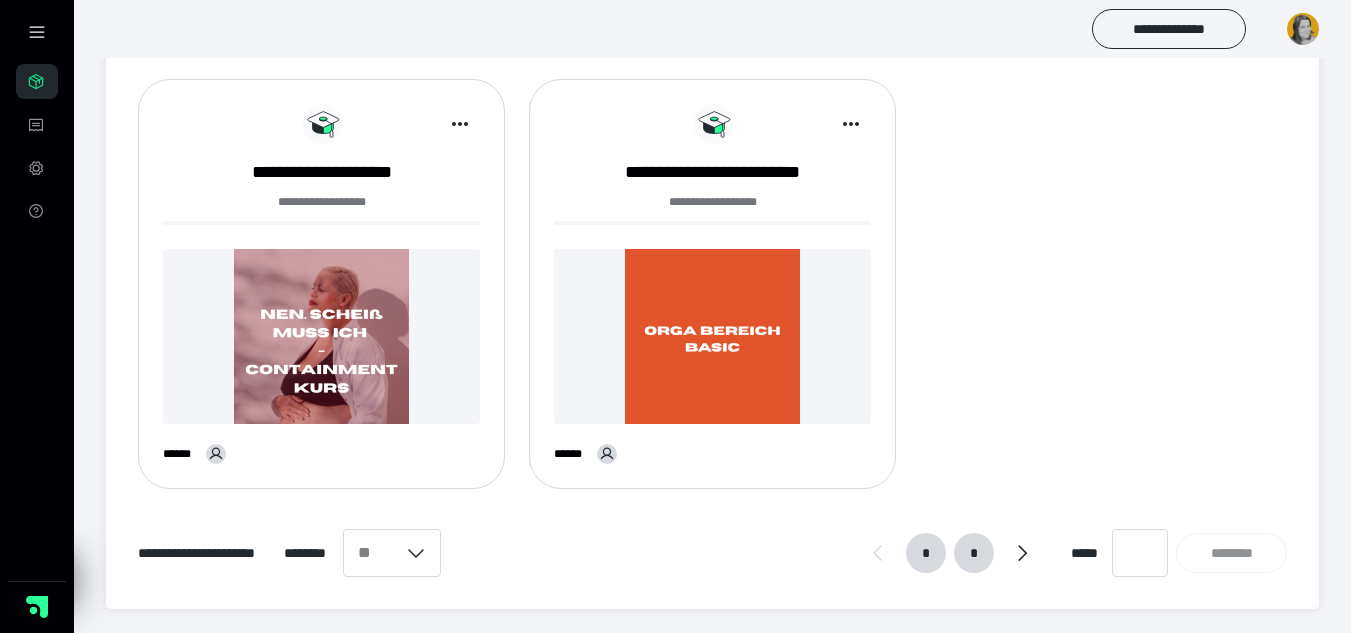 click on "*" at bounding box center [974, 553] 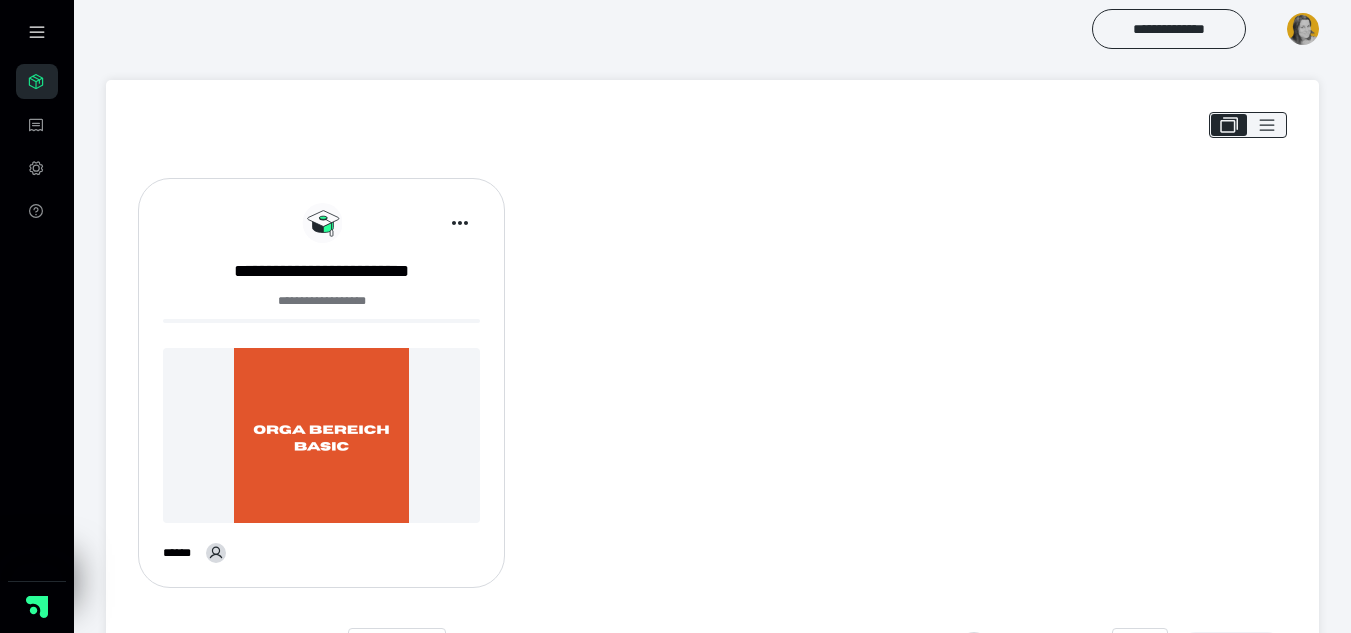 scroll, scrollTop: 99, scrollLeft: 0, axis: vertical 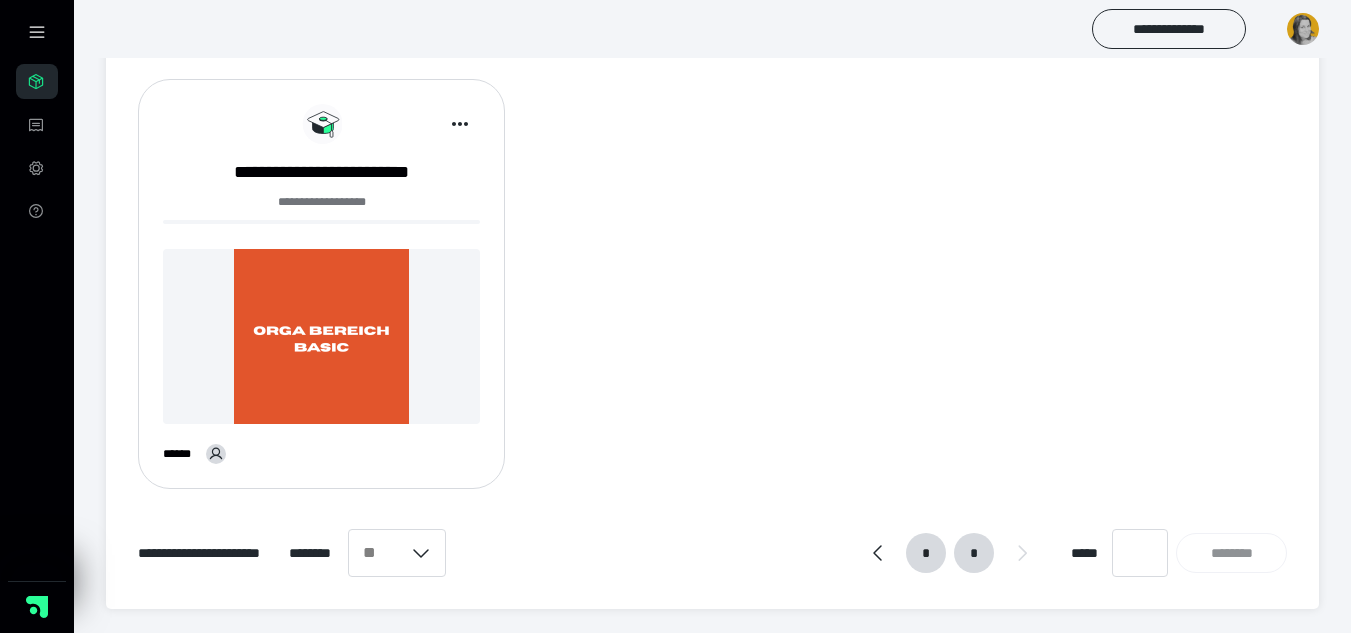 click on "*" at bounding box center [926, 553] 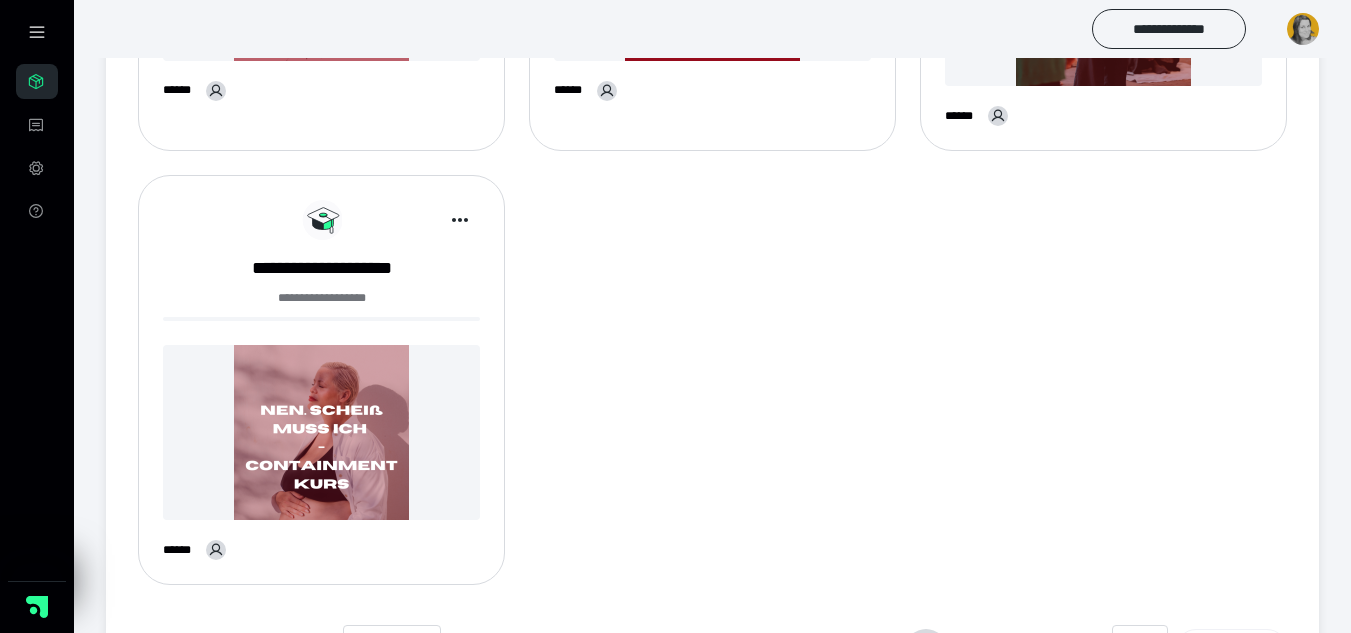 scroll, scrollTop: 1477, scrollLeft: 0, axis: vertical 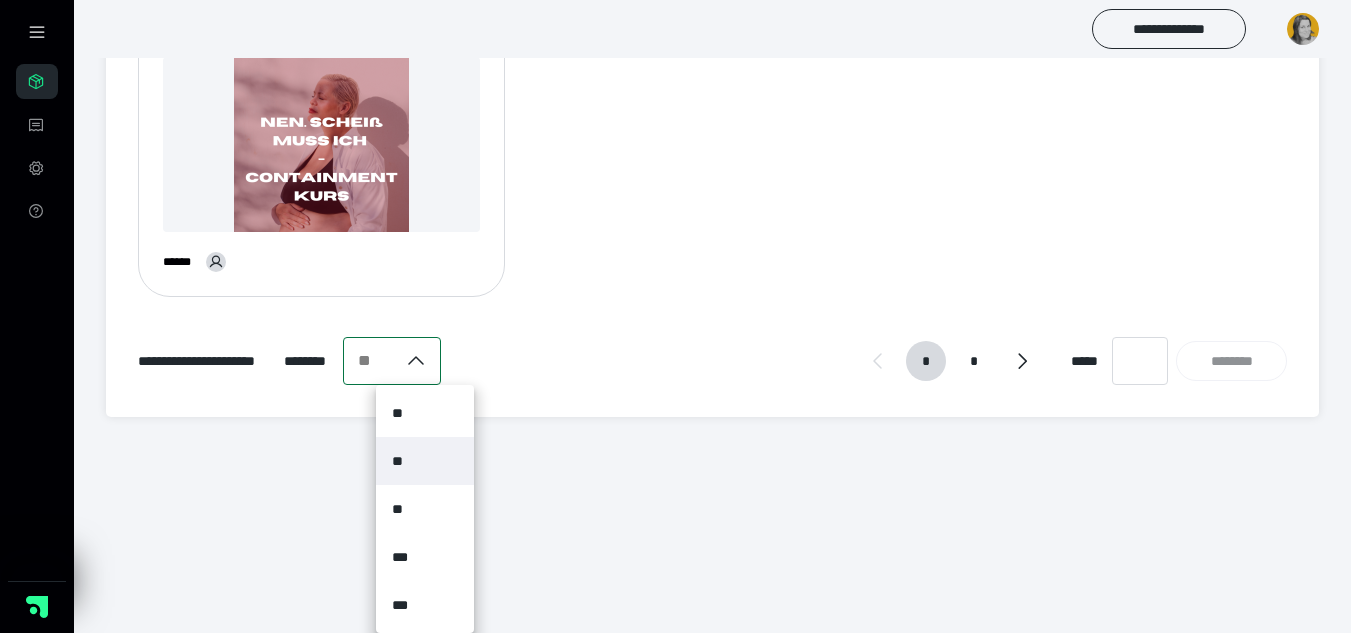 click on "**" at bounding box center (425, 461) 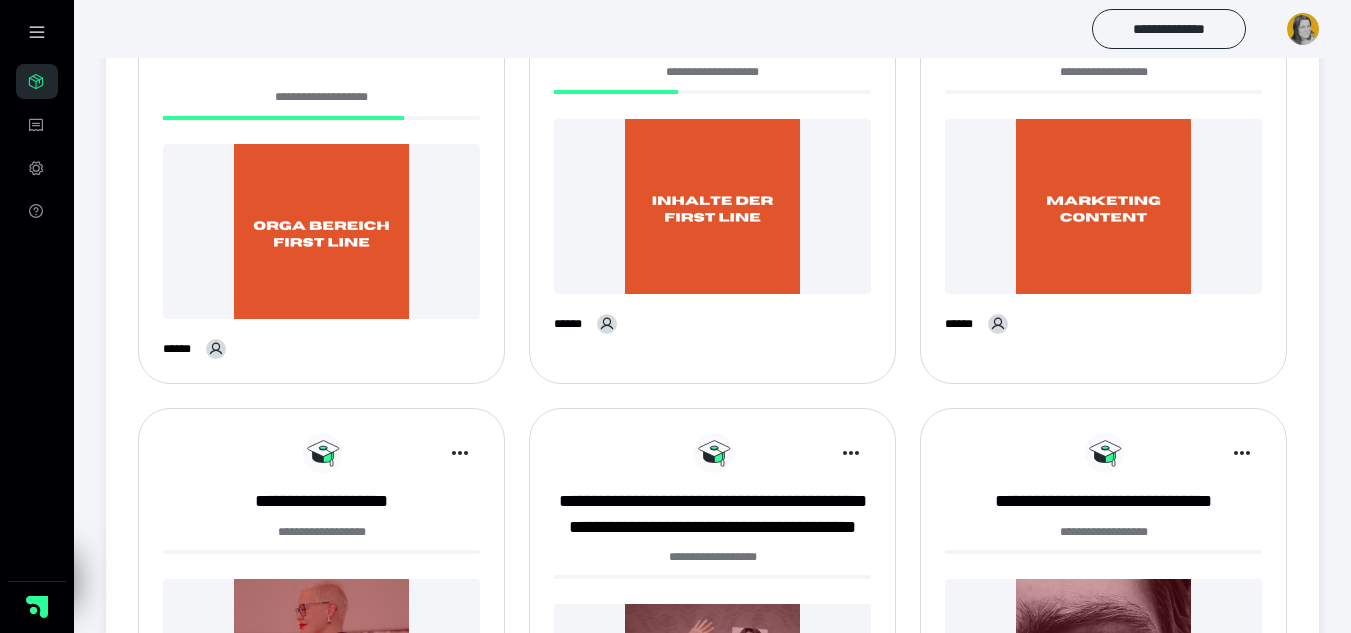 scroll, scrollTop: 237, scrollLeft: 0, axis: vertical 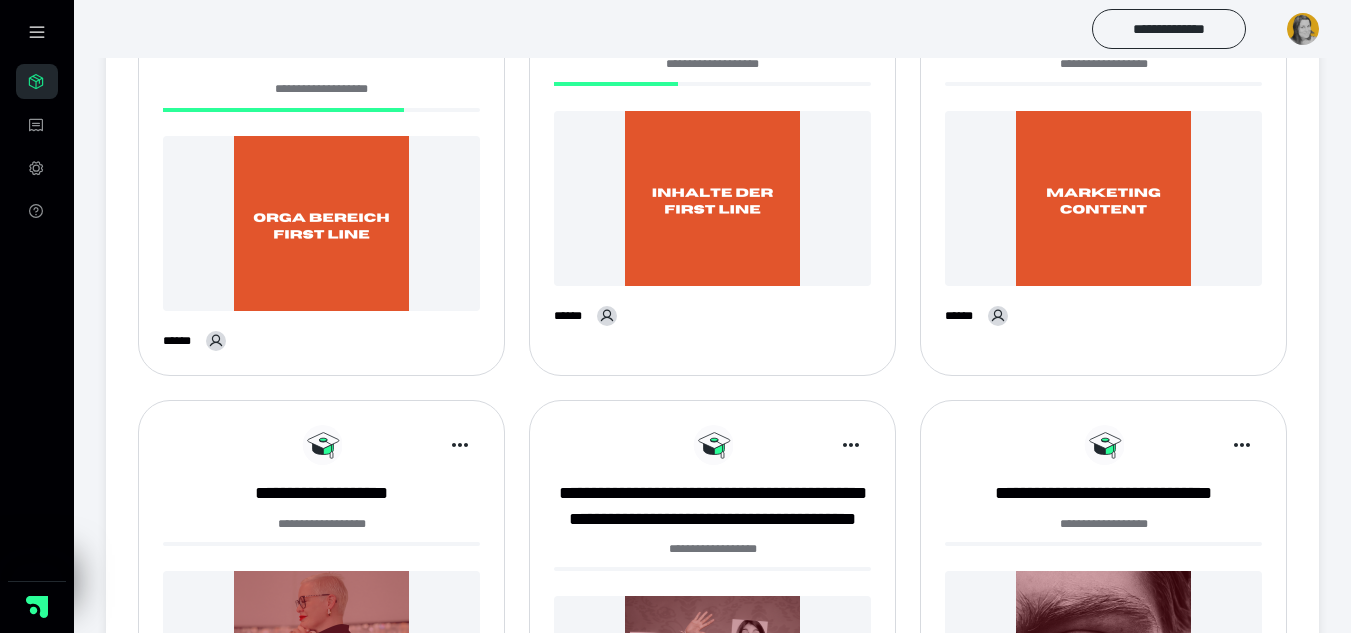 click at bounding box center [1103, 198] 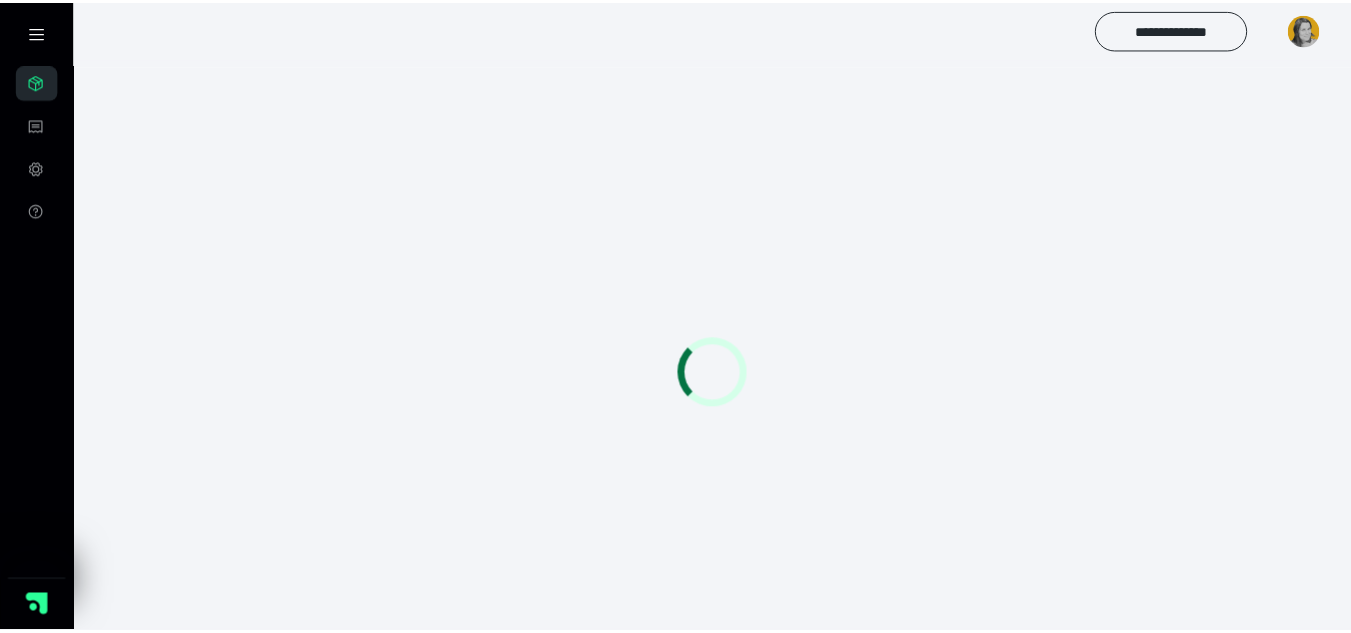 scroll, scrollTop: 0, scrollLeft: 0, axis: both 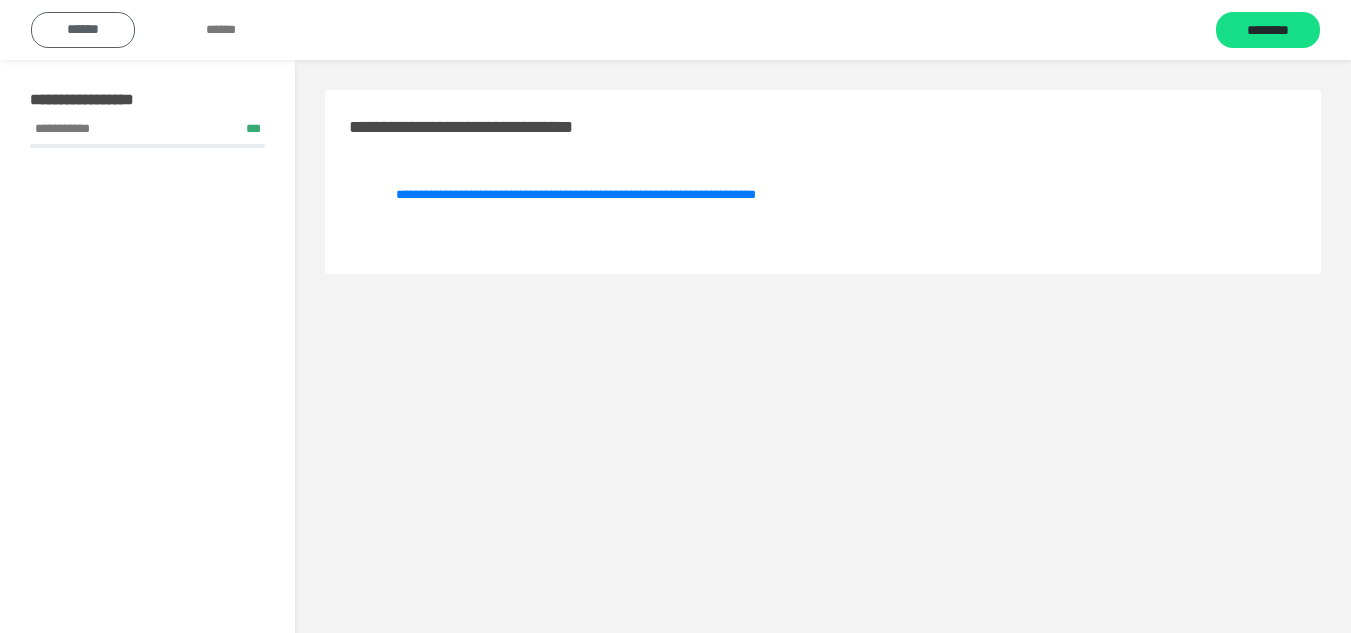 click on "******" at bounding box center [83, 30] 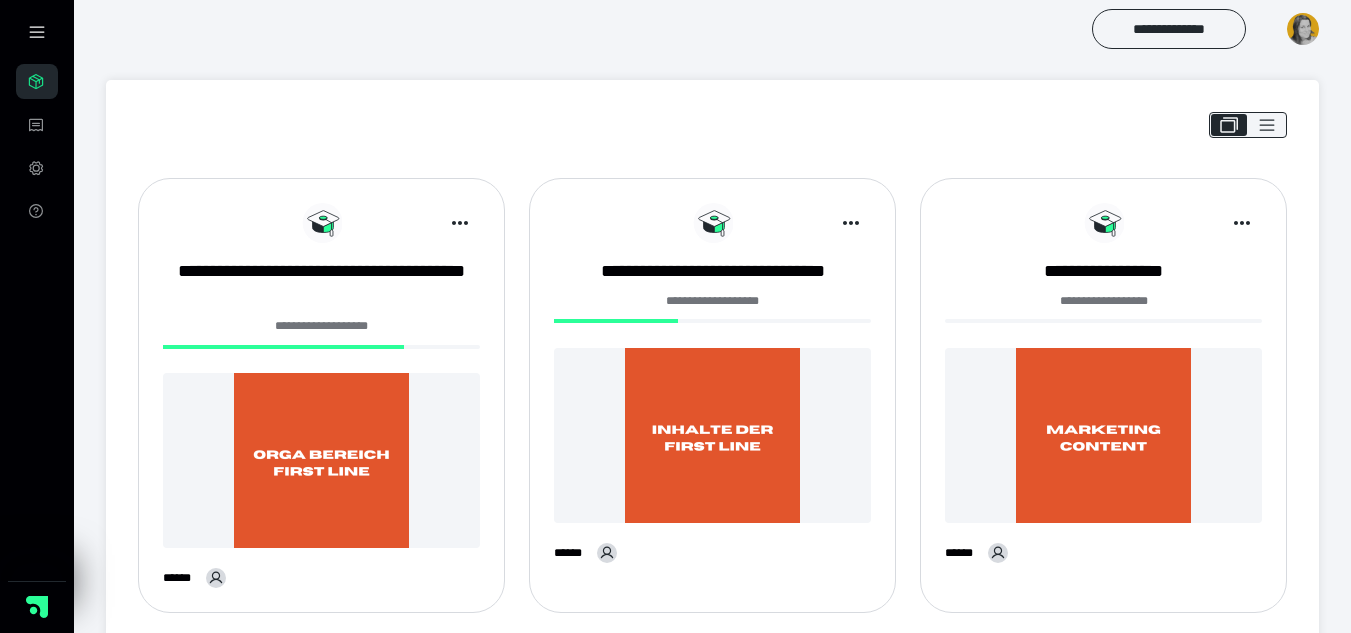 scroll, scrollTop: 0, scrollLeft: 0, axis: both 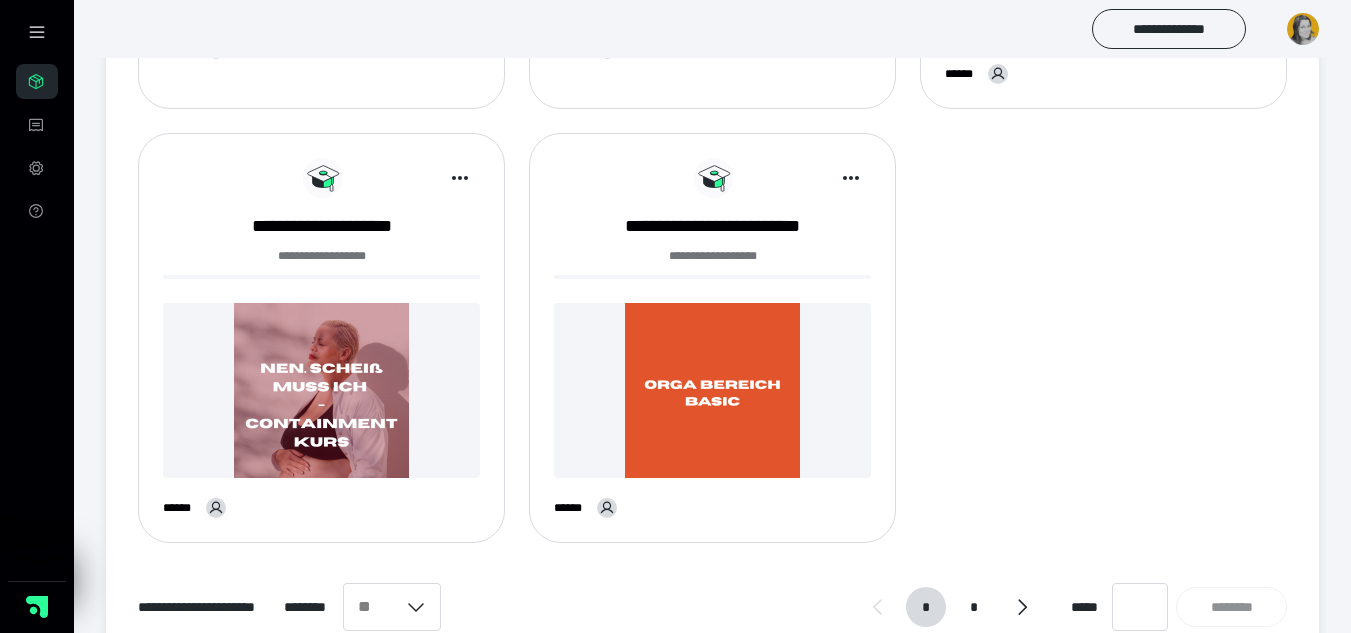 click at bounding box center (321, 390) 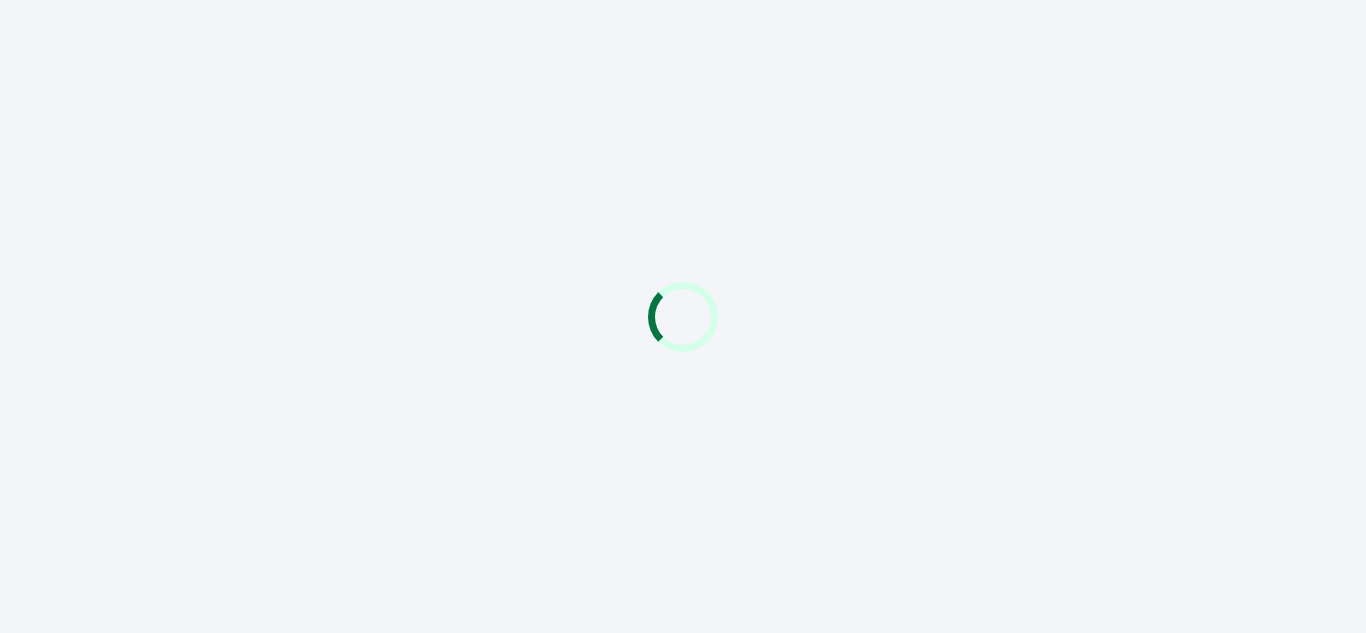 scroll, scrollTop: 0, scrollLeft: 0, axis: both 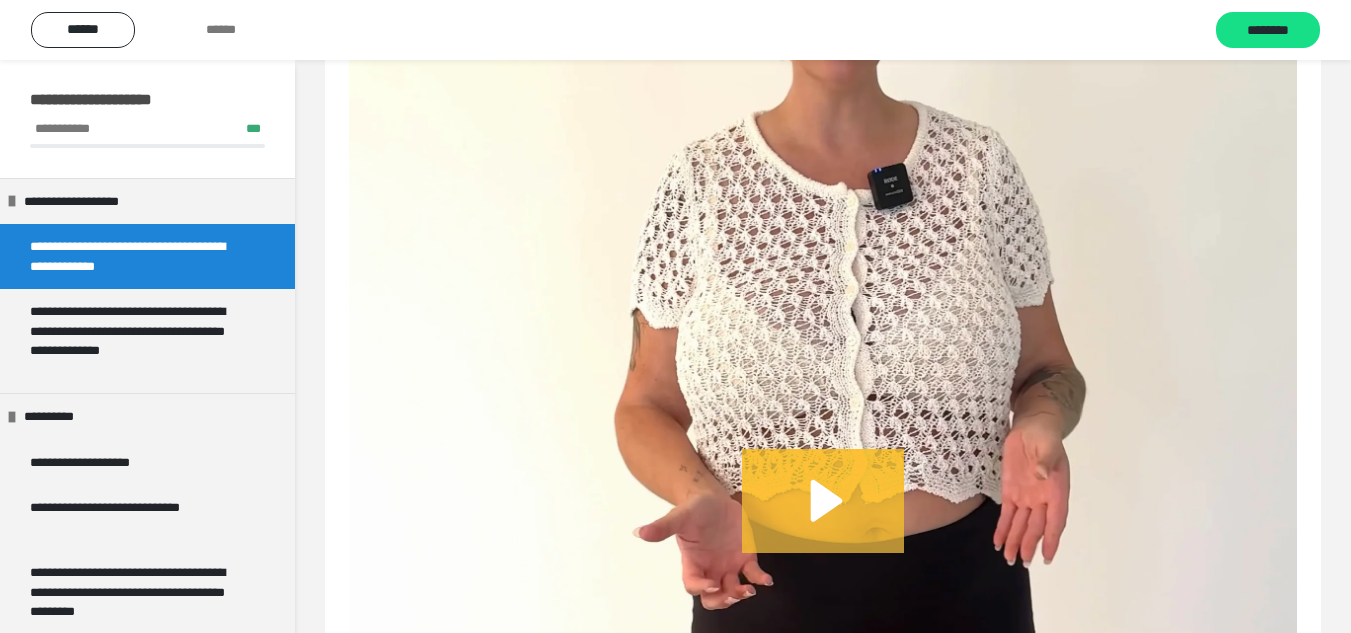 click 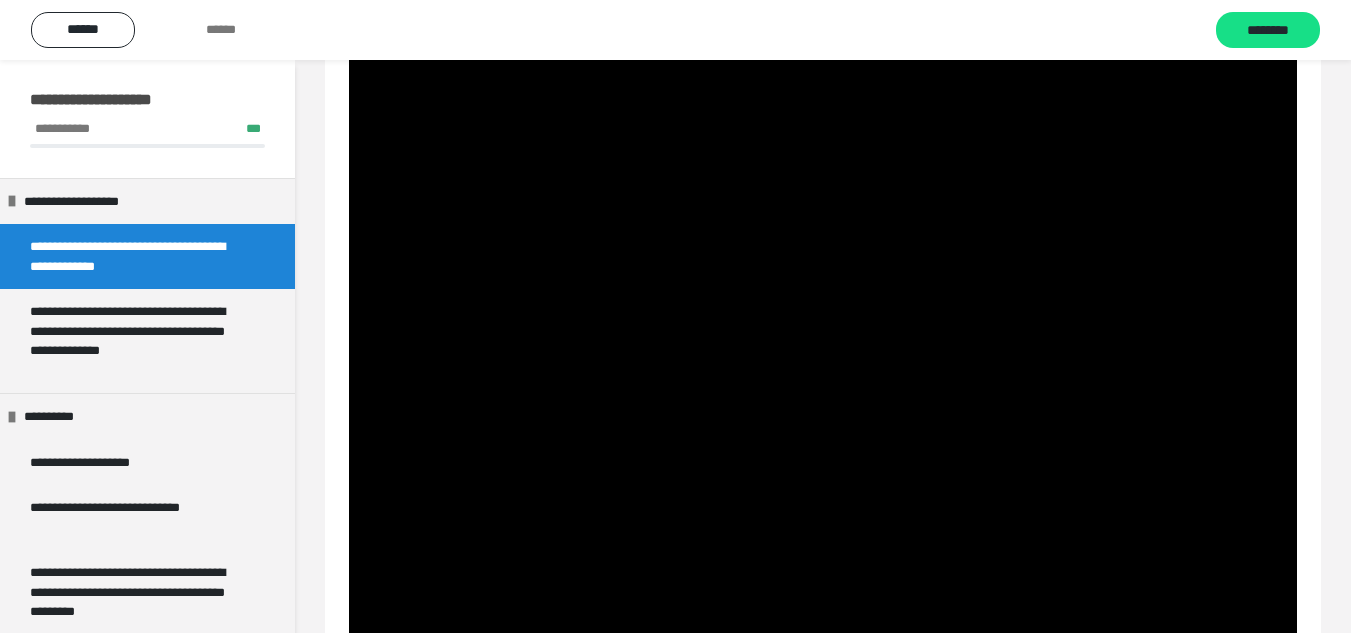 scroll, scrollTop: 1247, scrollLeft: 0, axis: vertical 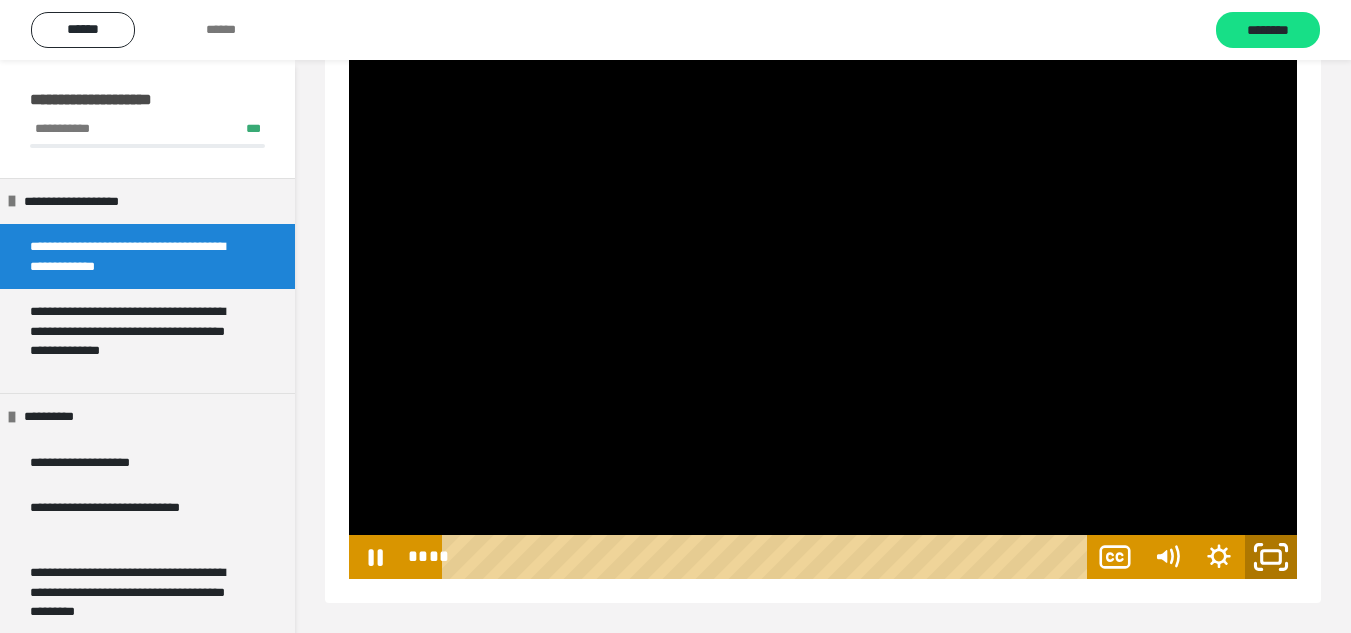 click 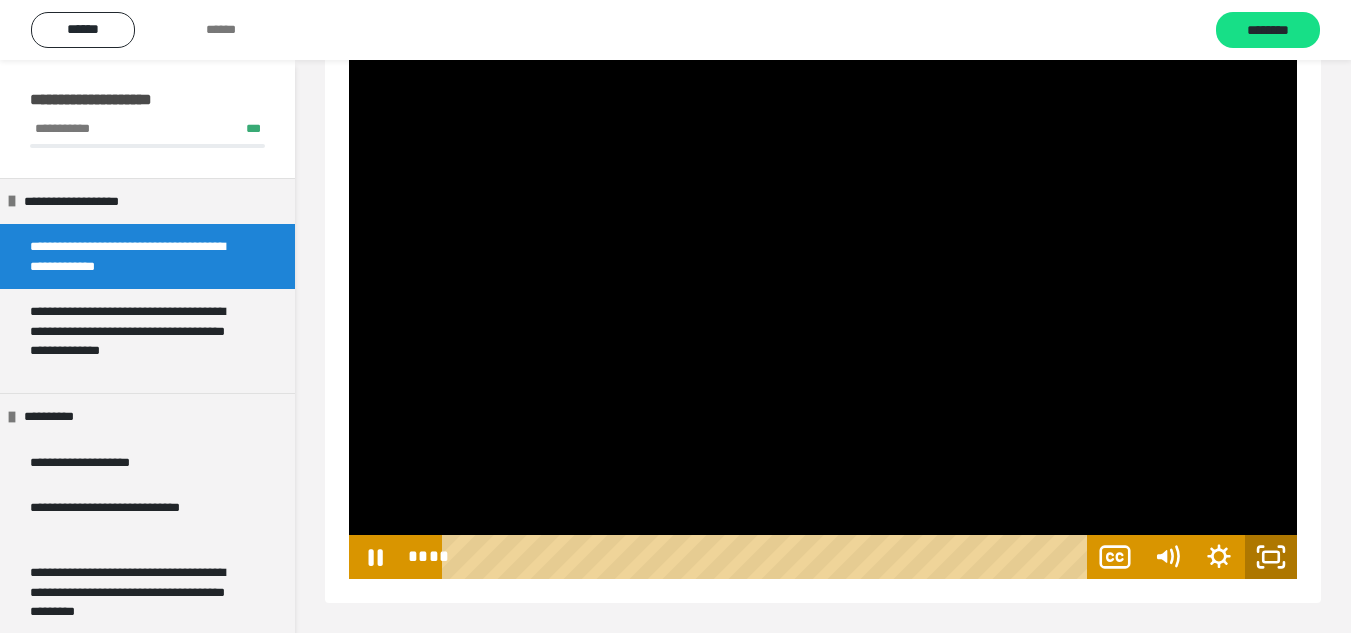 scroll, scrollTop: 1139, scrollLeft: 0, axis: vertical 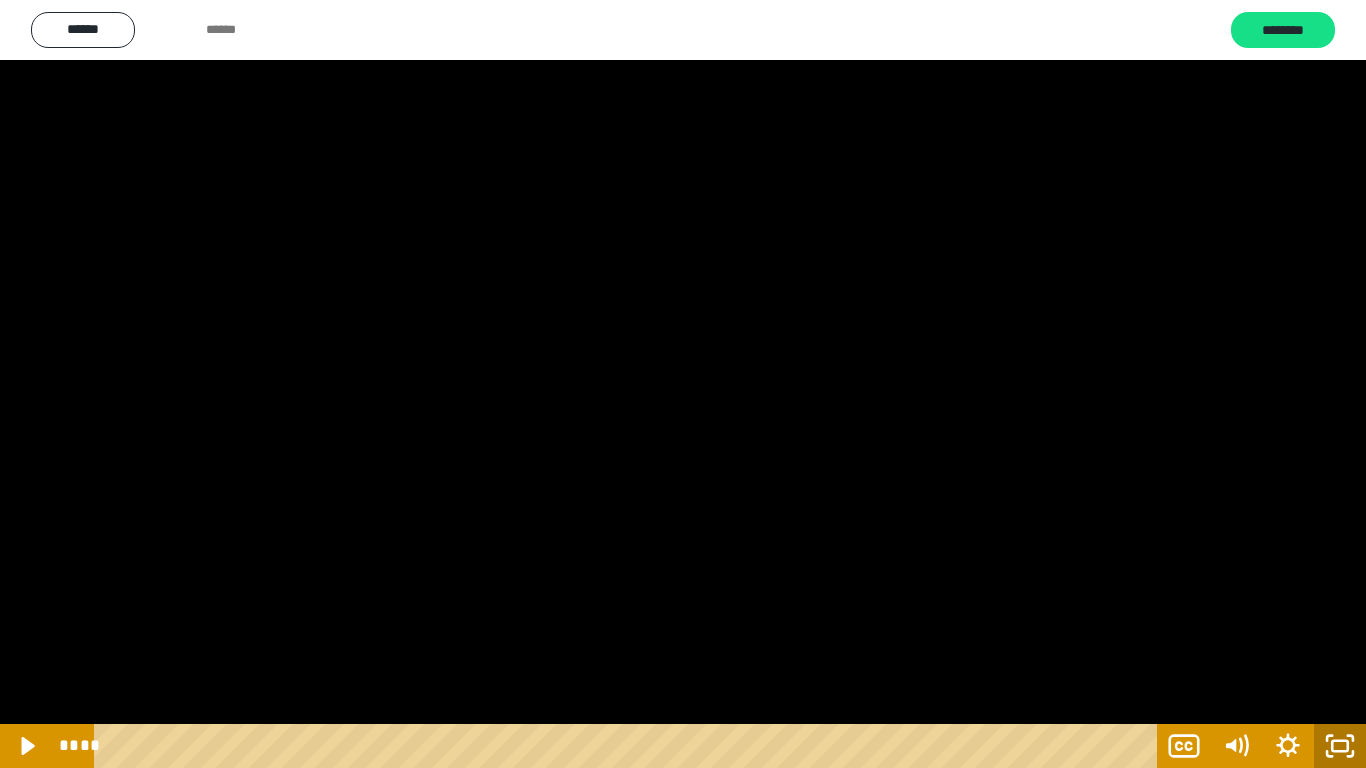 click 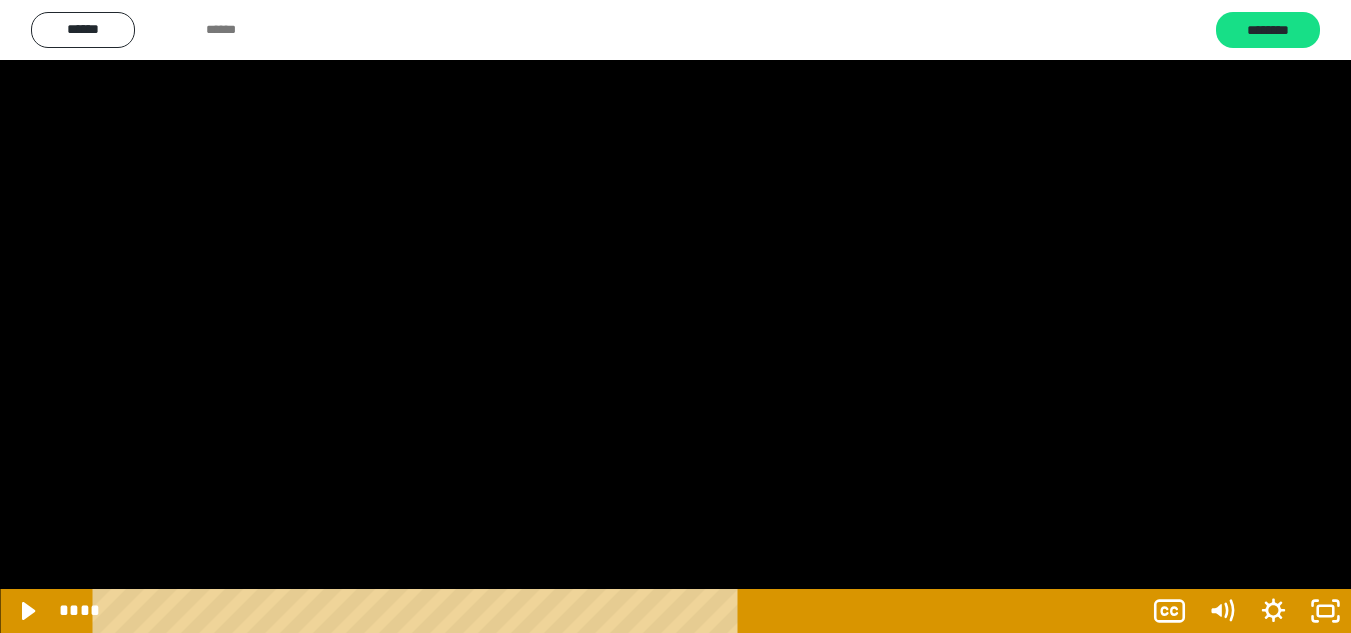 scroll, scrollTop: 1247, scrollLeft: 0, axis: vertical 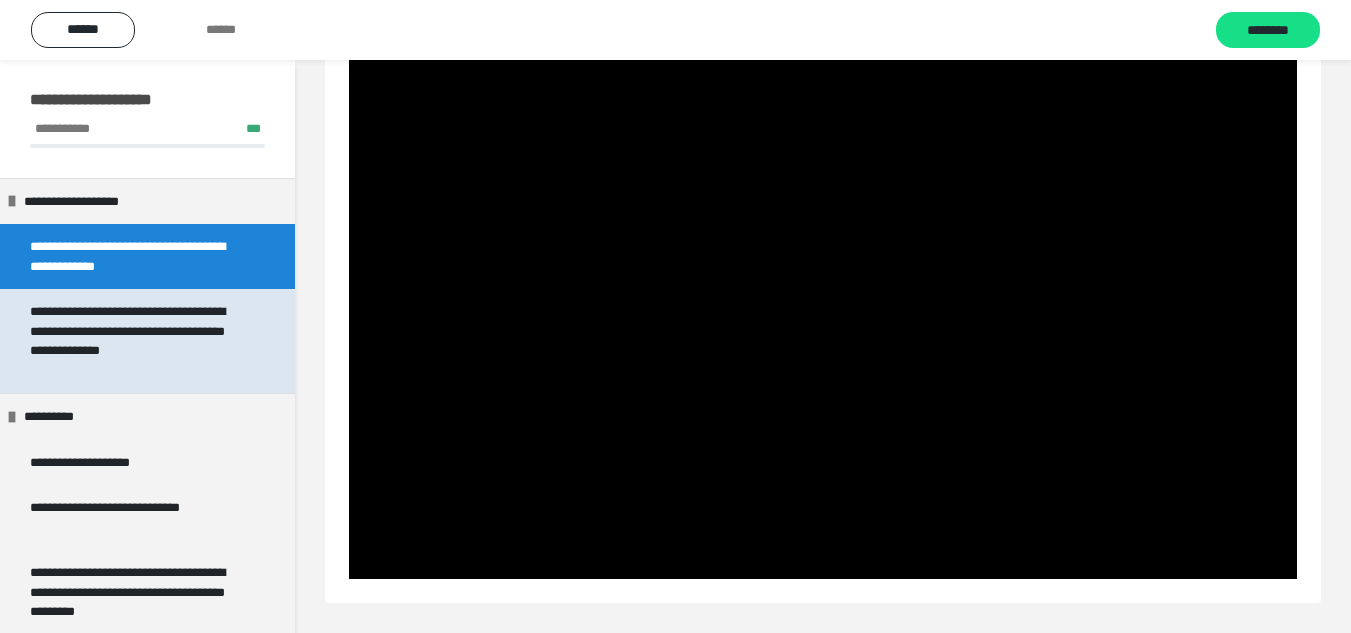 click on "**********" at bounding box center [132, 341] 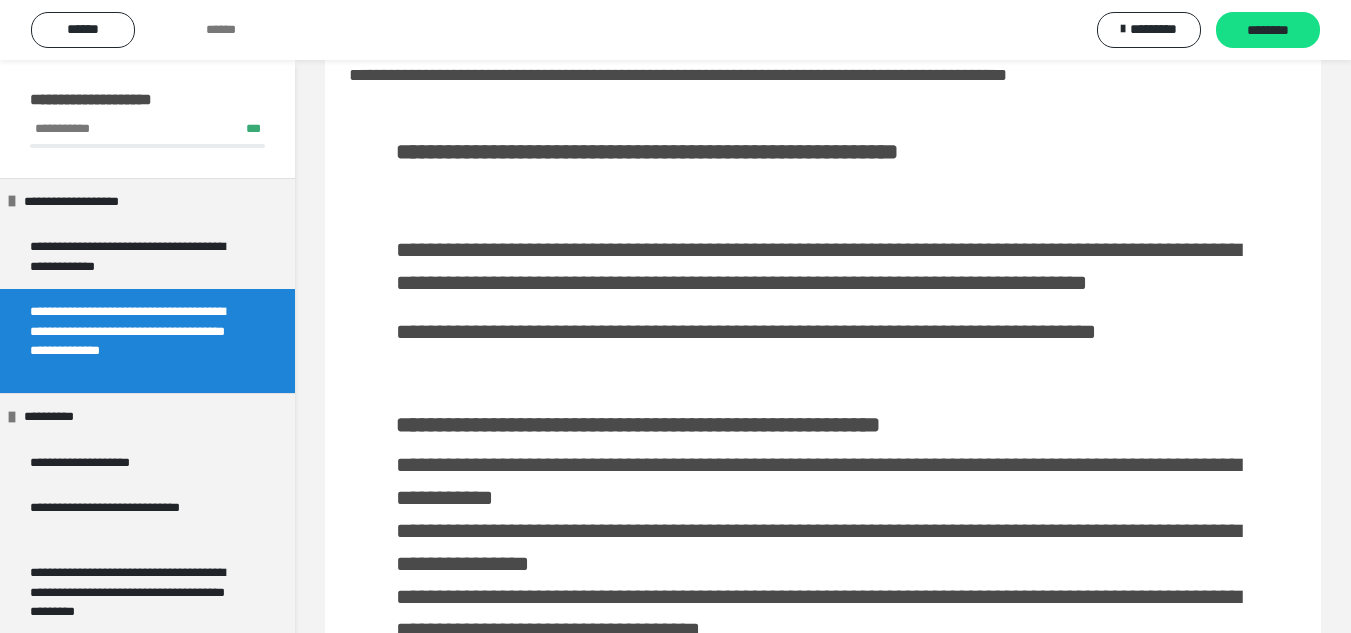 scroll, scrollTop: 0, scrollLeft: 0, axis: both 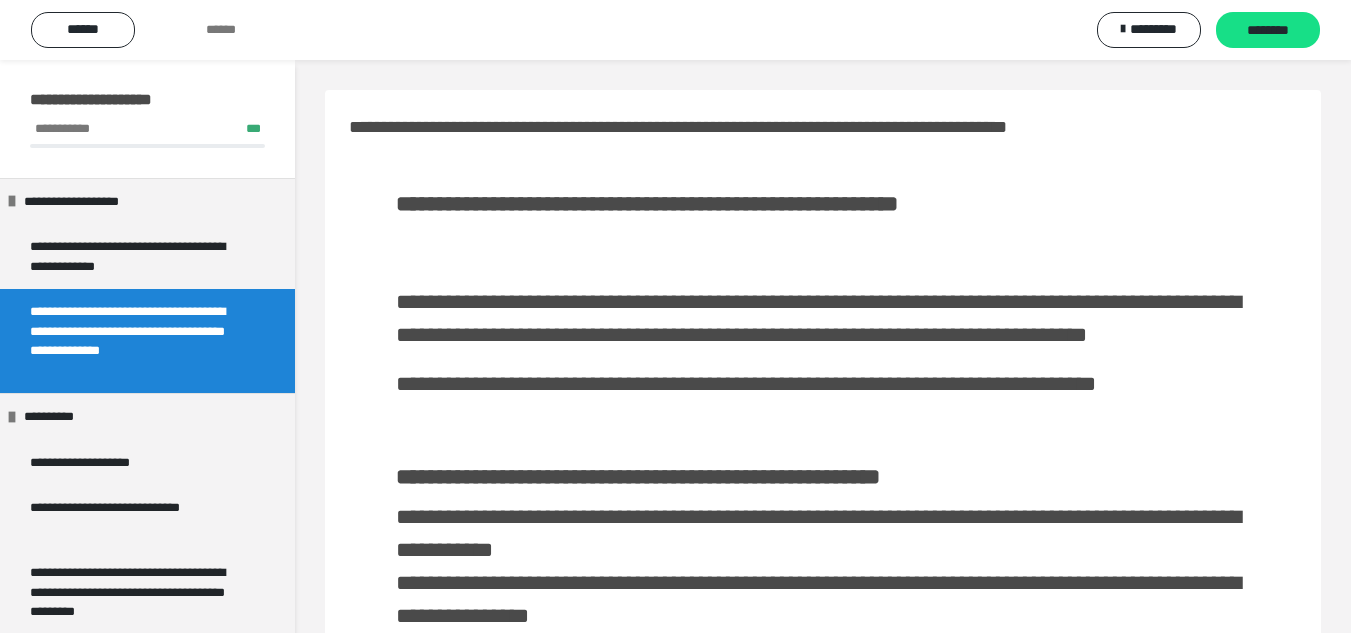 click on "**********" at bounding box center (818, 318) 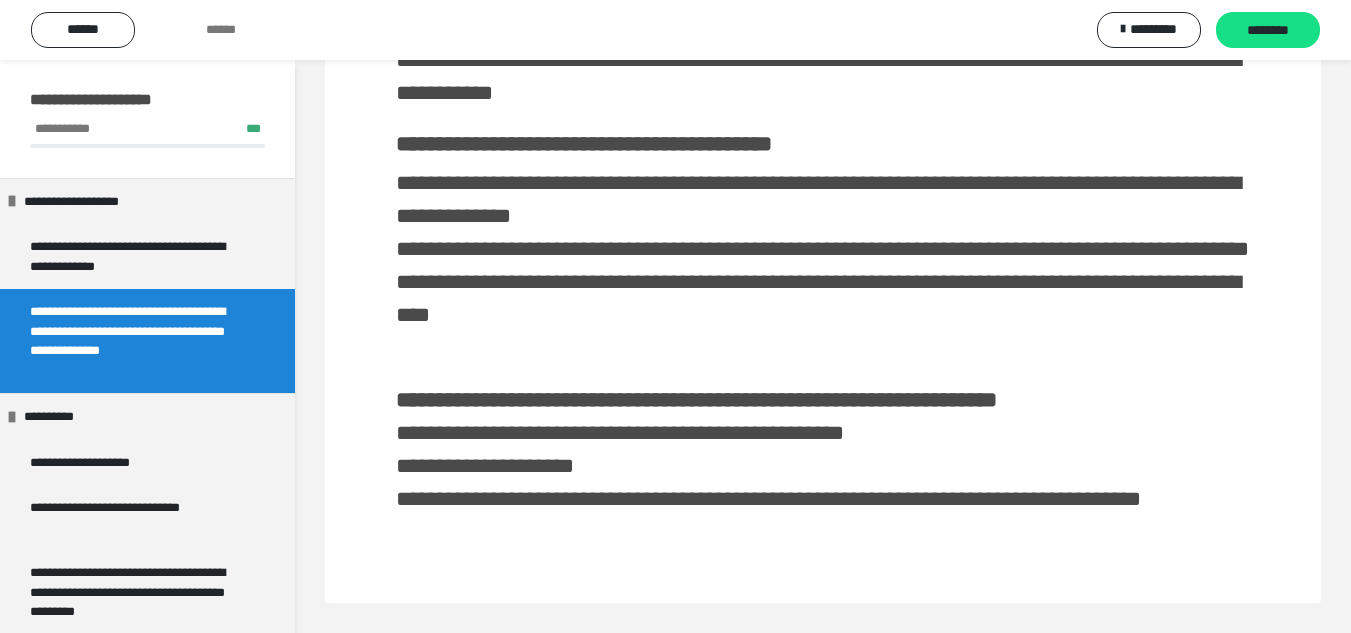 scroll, scrollTop: 915, scrollLeft: 0, axis: vertical 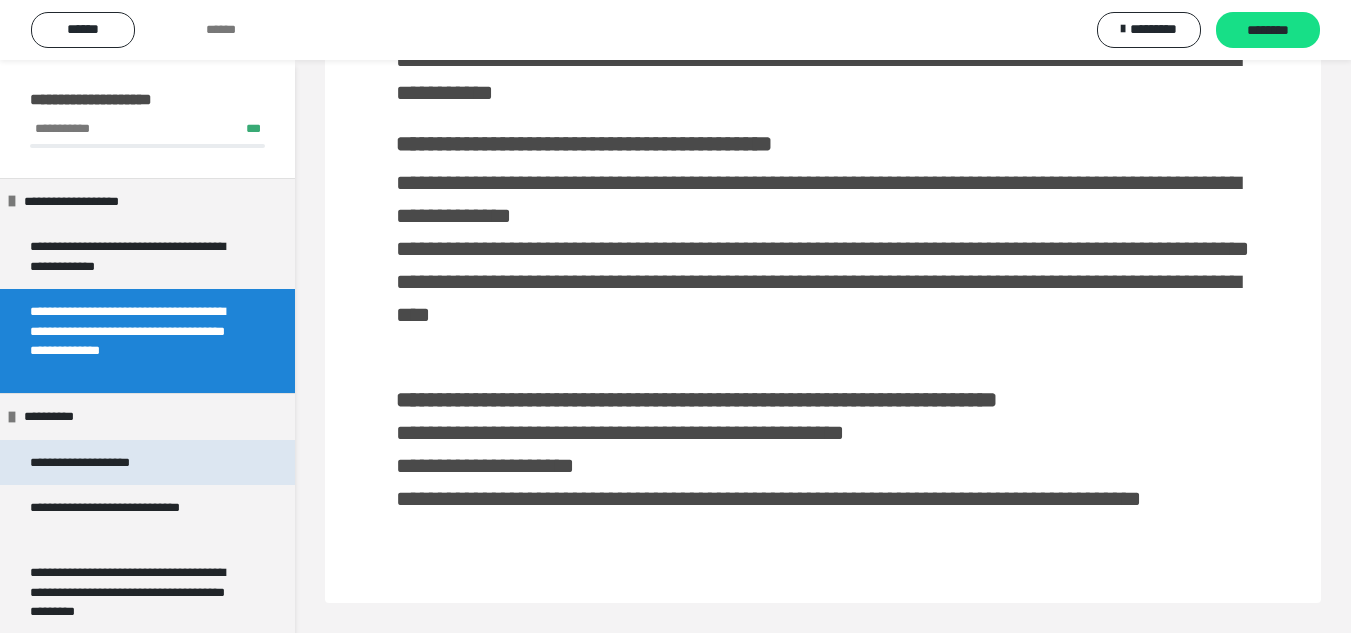 click on "**********" at bounding box center (102, 463) 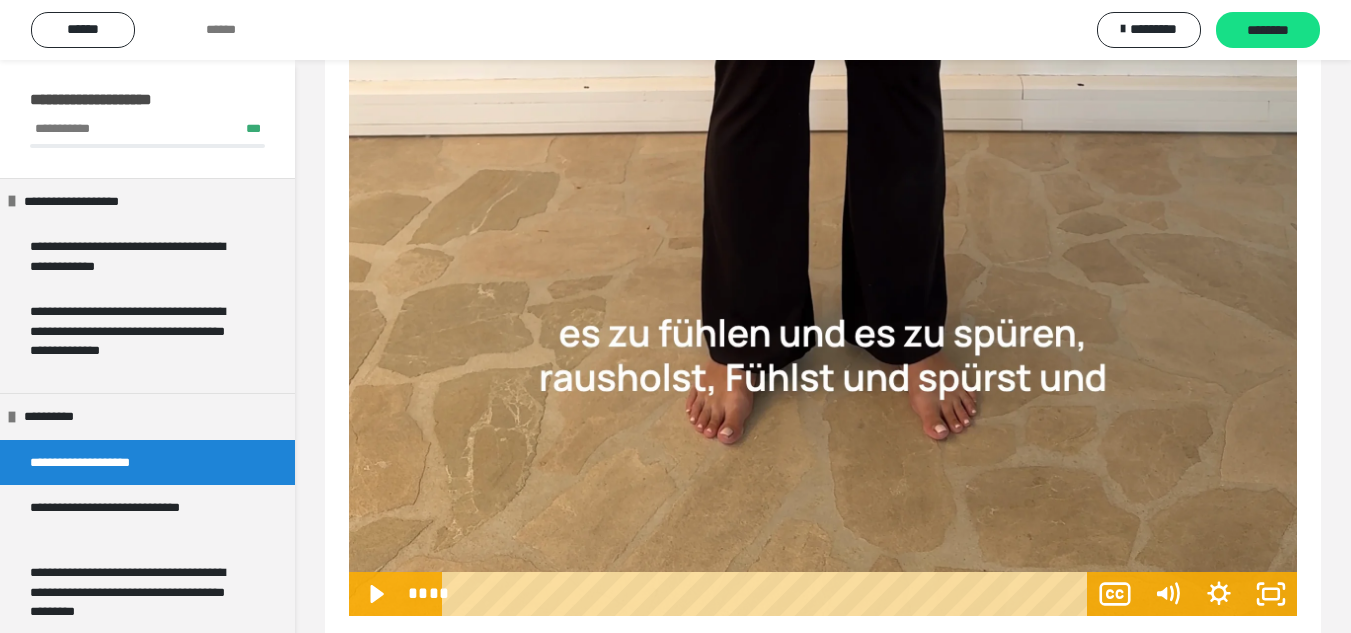 scroll, scrollTop: 1247, scrollLeft: 0, axis: vertical 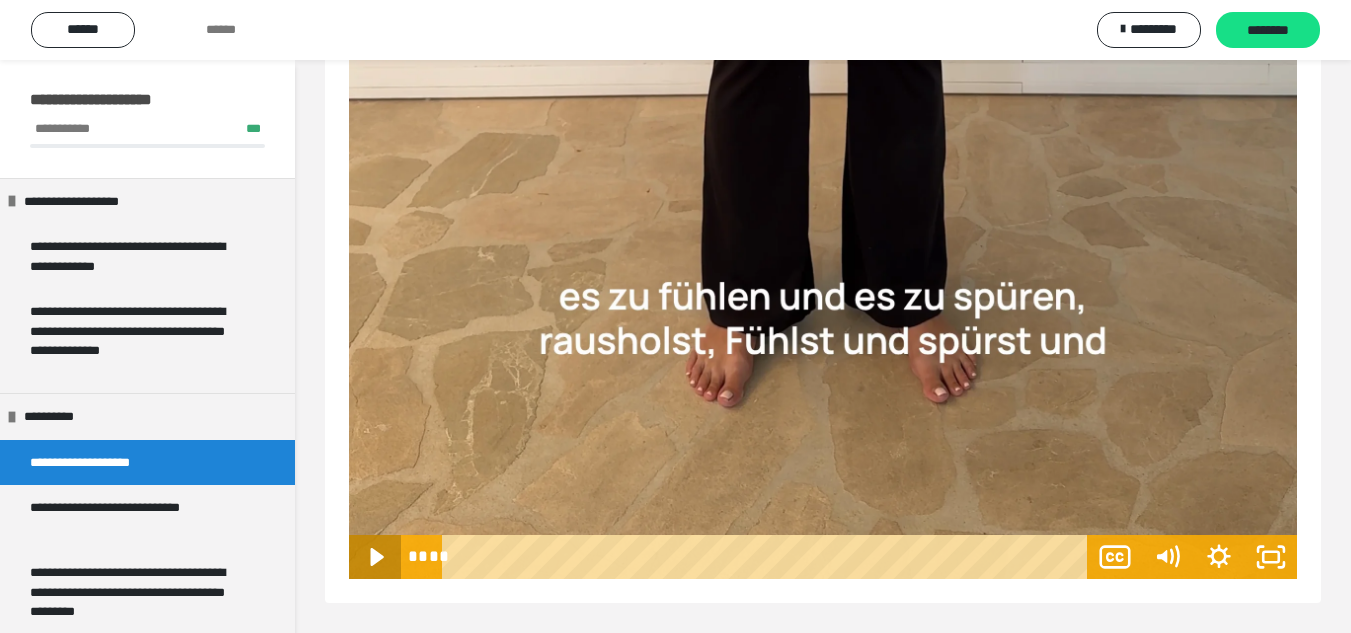 click 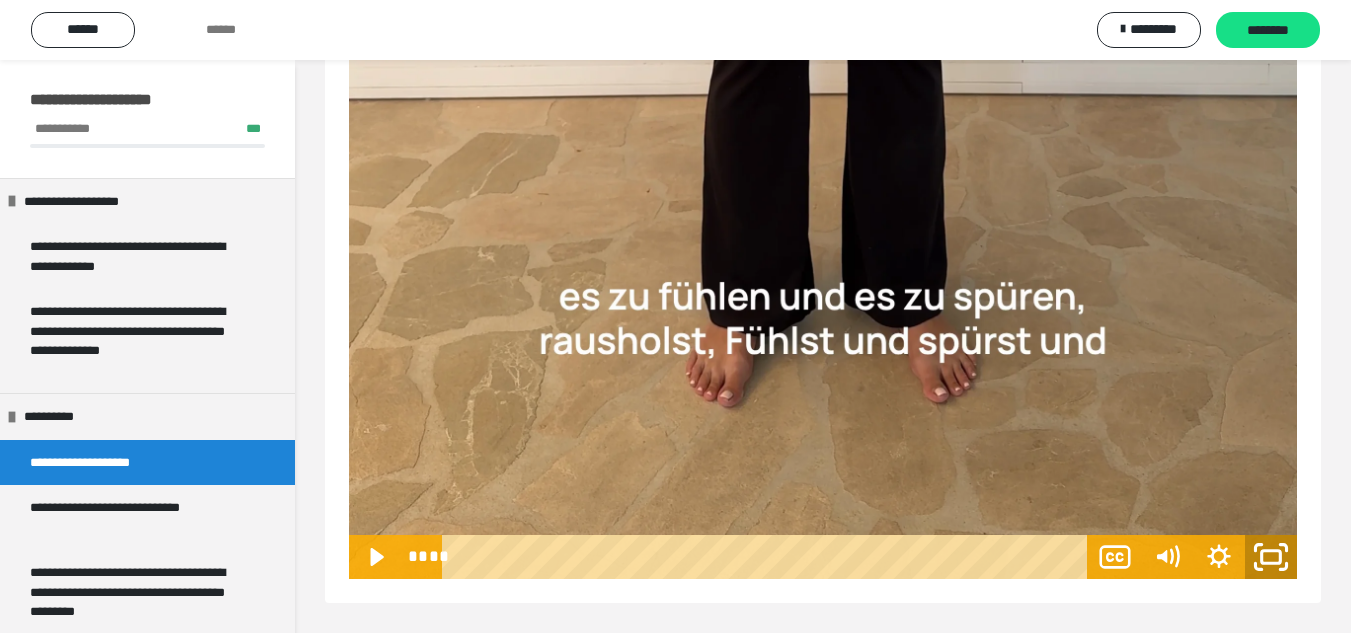 click 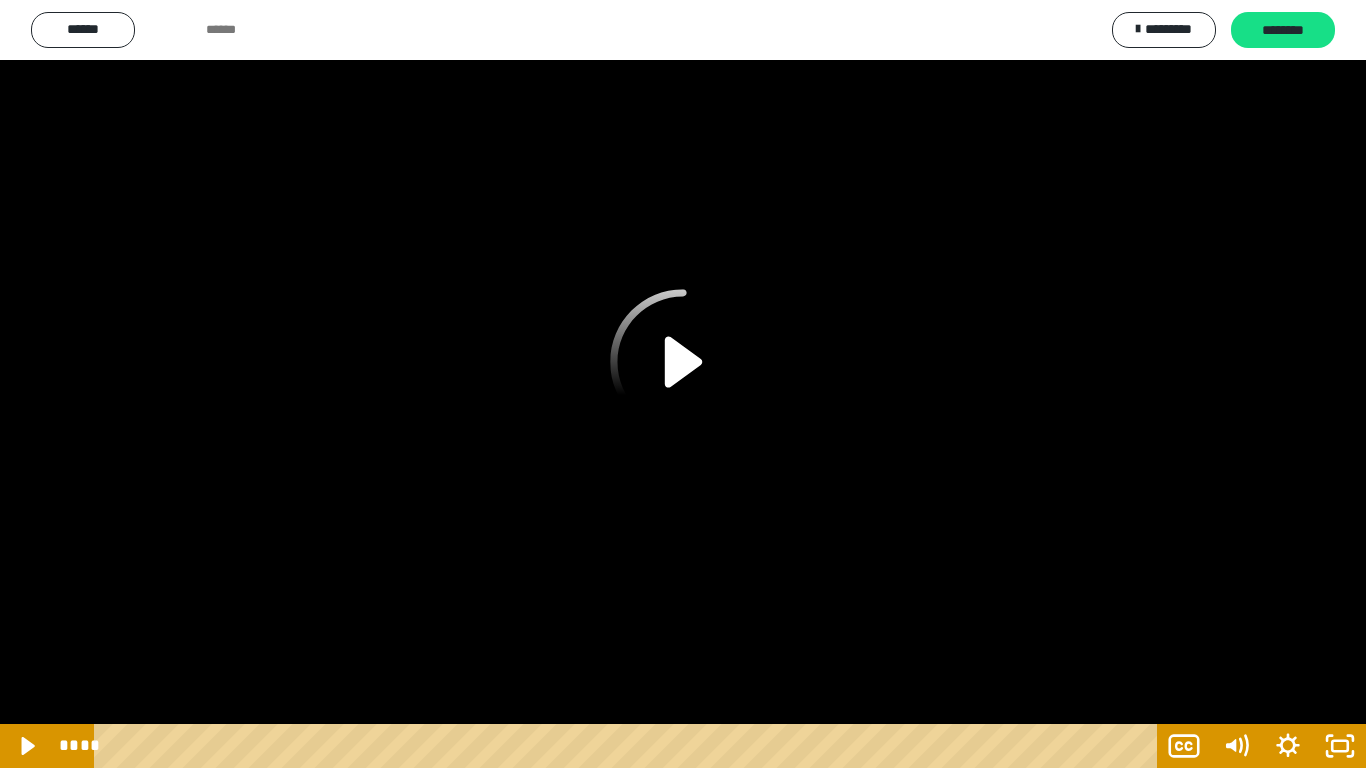 click 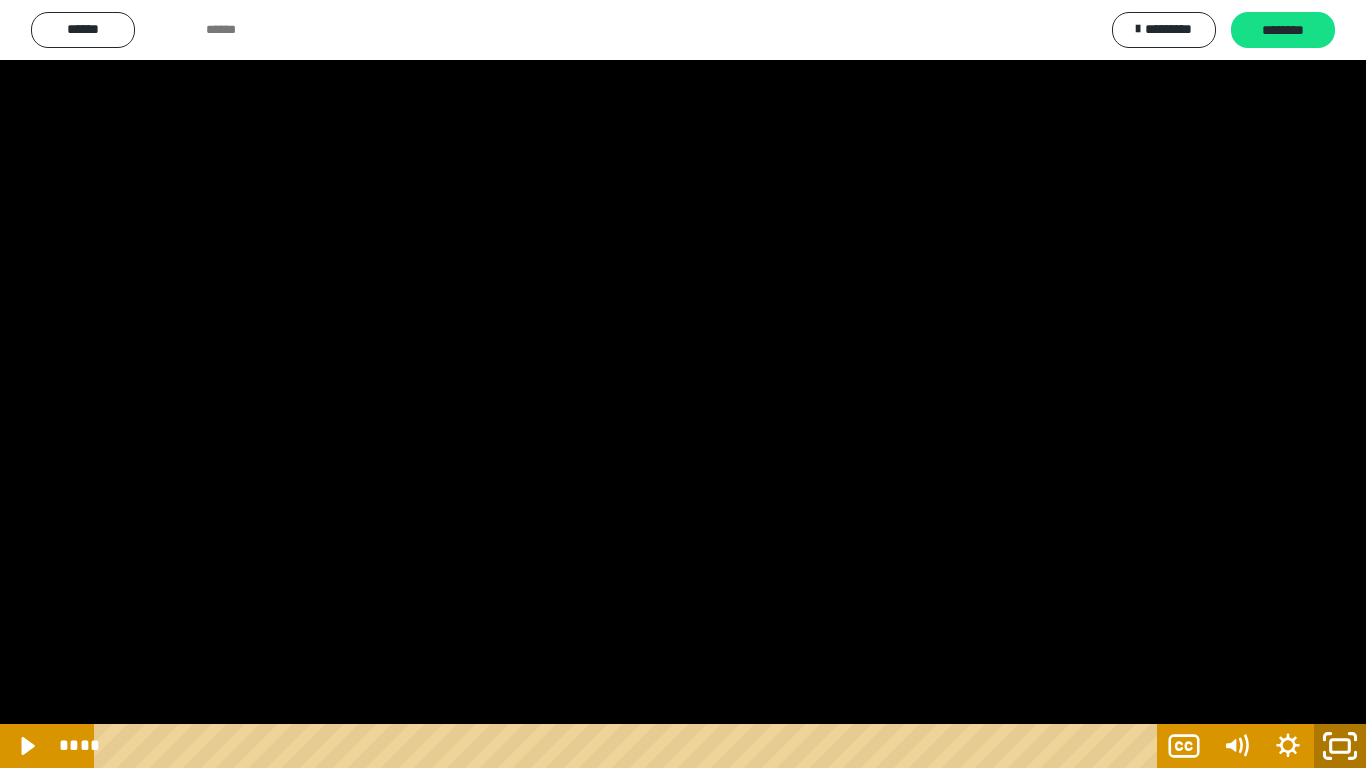 click 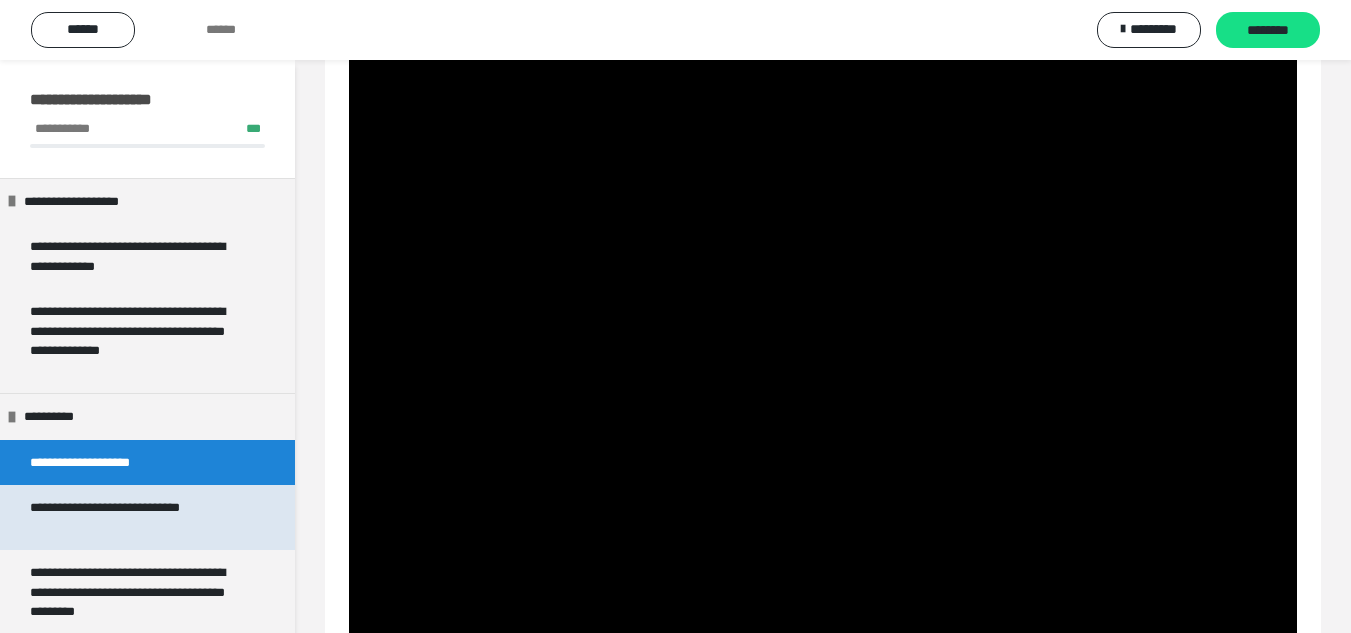 click on "**********" at bounding box center [132, 517] 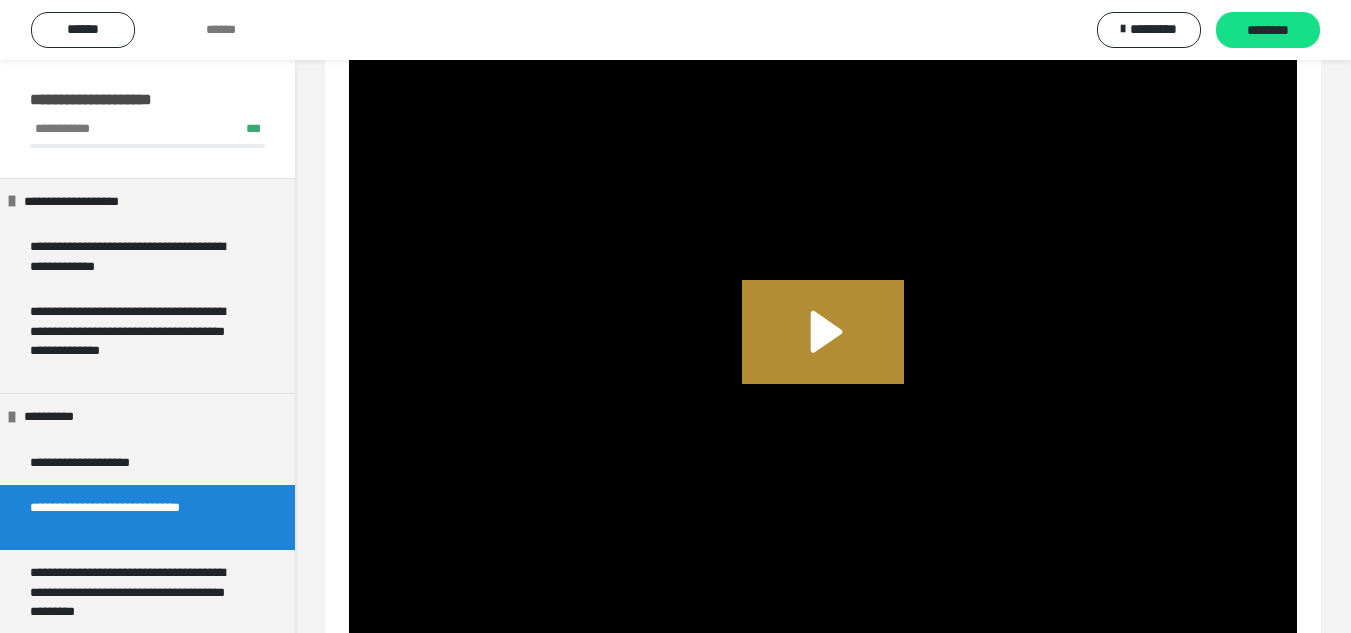 scroll, scrollTop: 632, scrollLeft: 0, axis: vertical 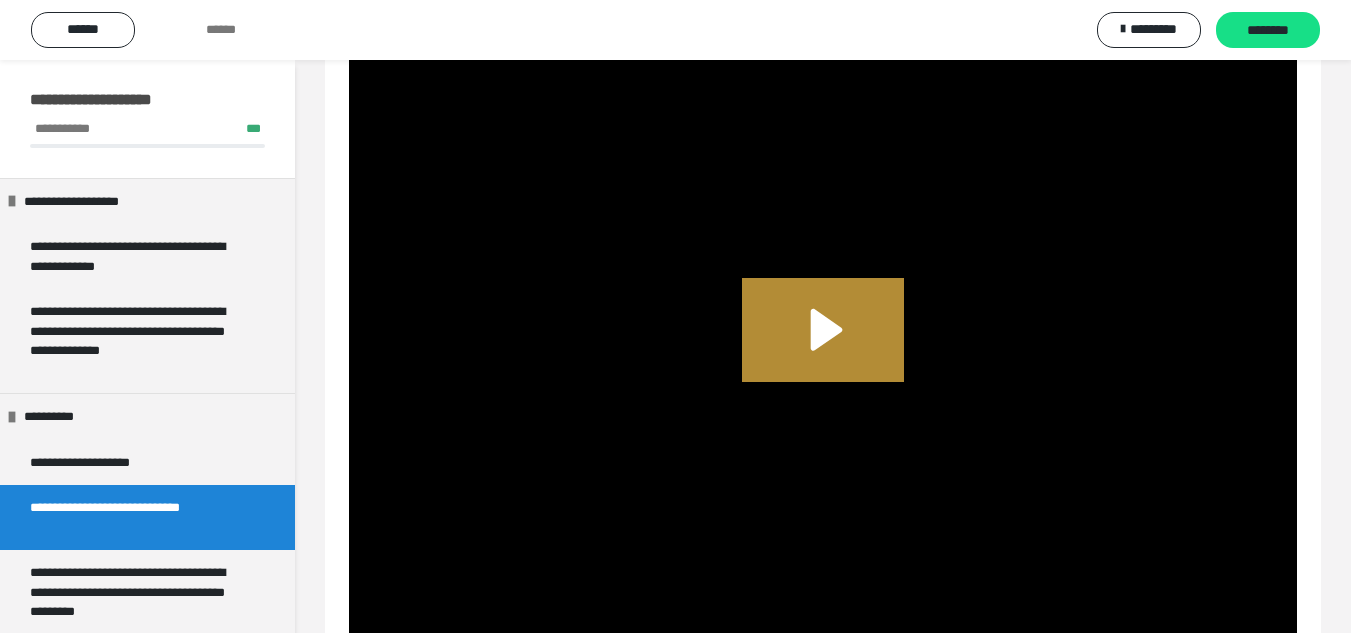 click 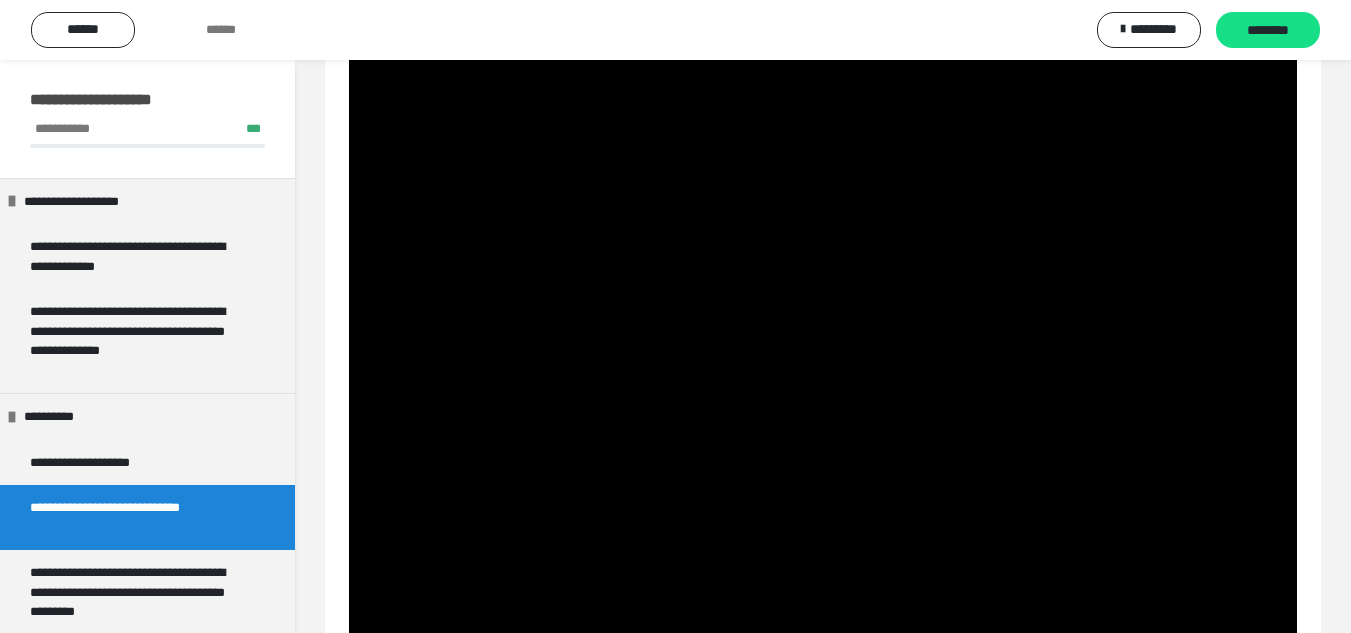 scroll, scrollTop: 1247, scrollLeft: 0, axis: vertical 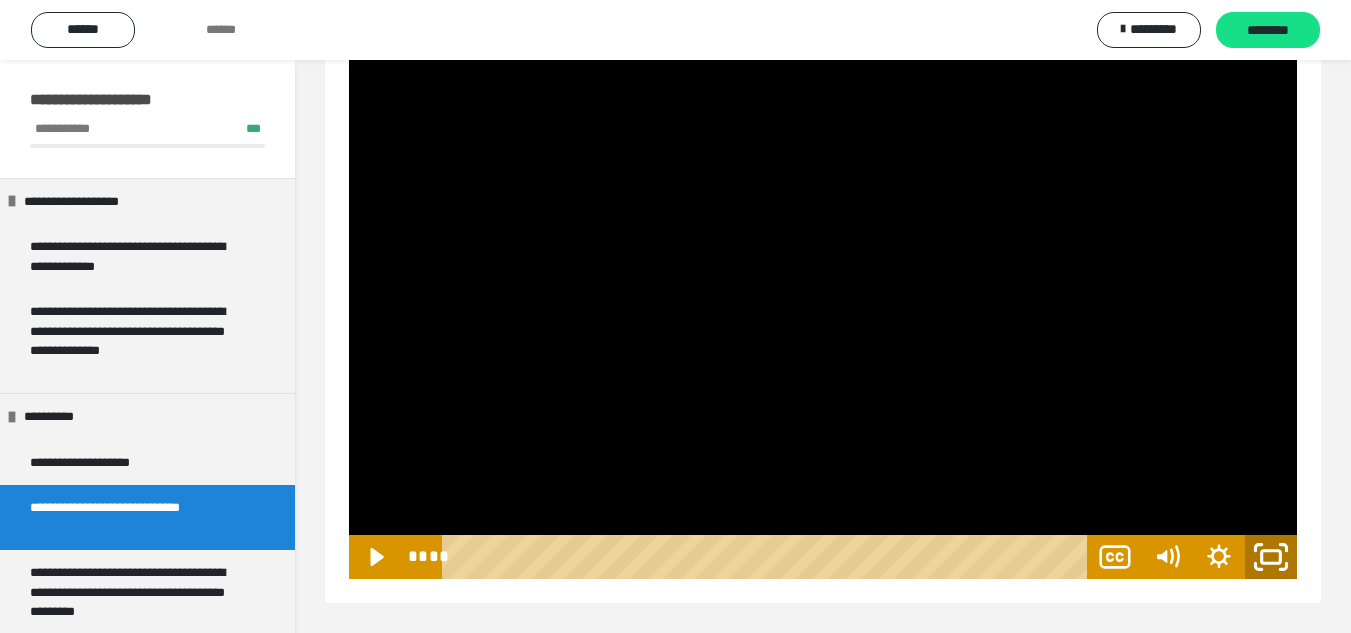 click 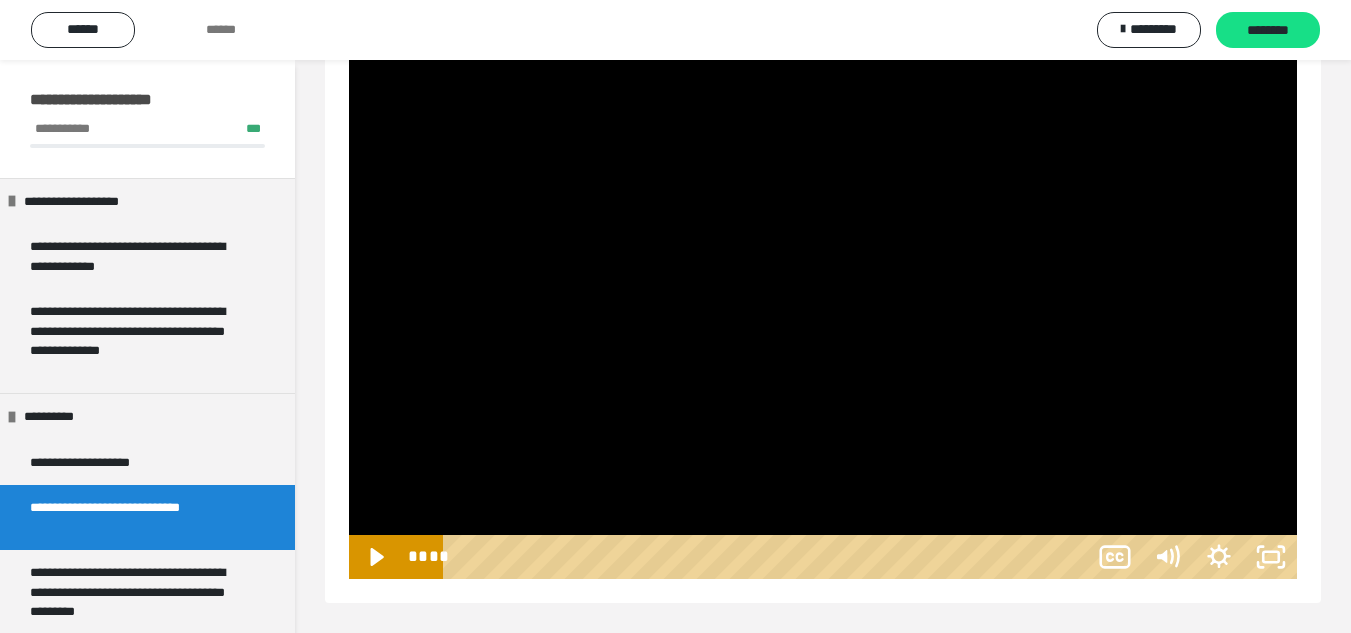 scroll, scrollTop: 1139, scrollLeft: 0, axis: vertical 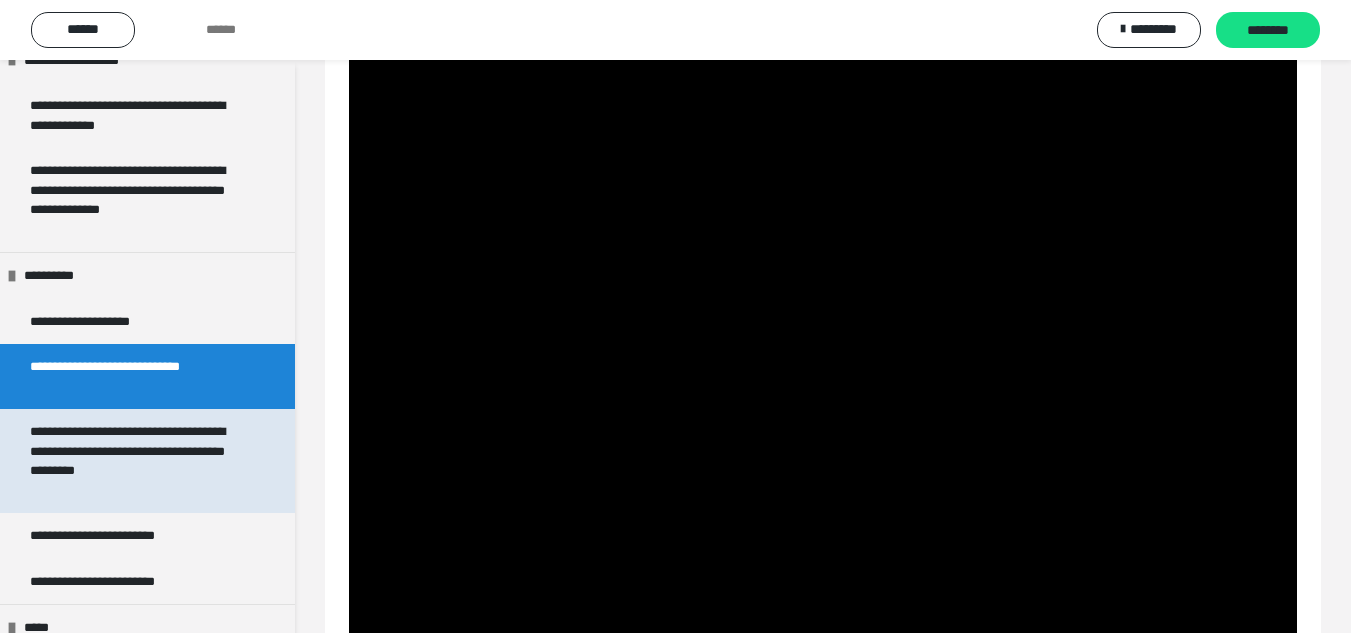 click on "**********" at bounding box center [132, 461] 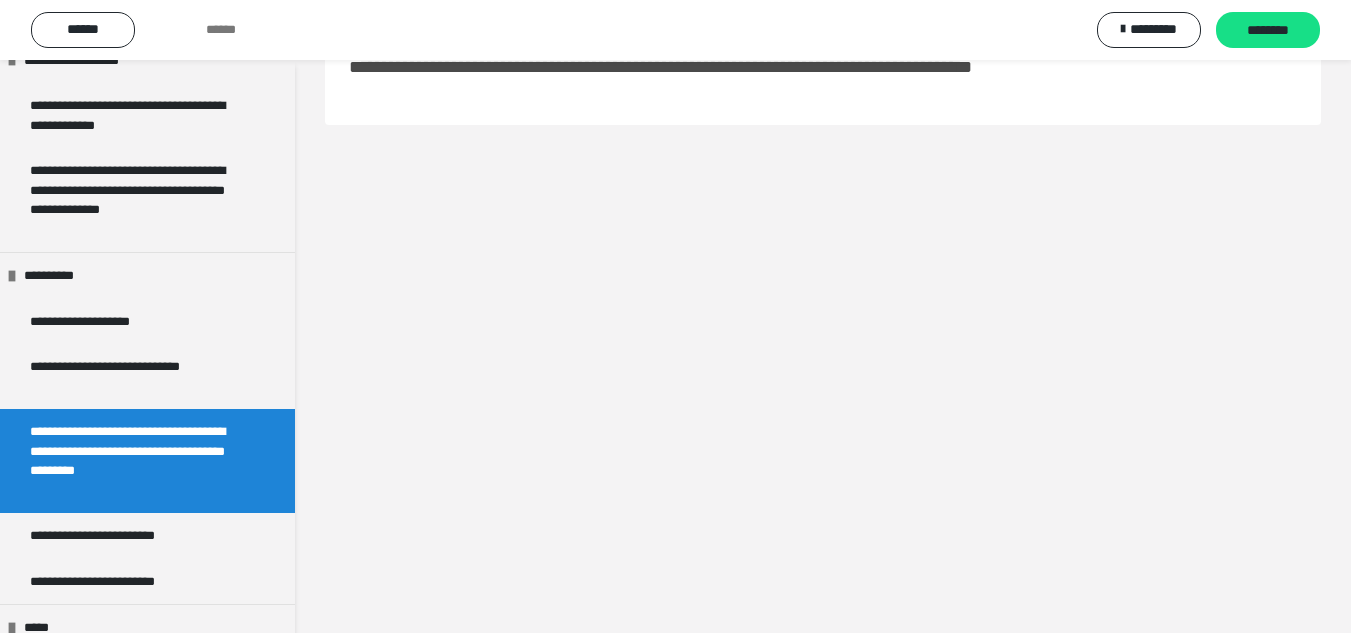 scroll, scrollTop: 60, scrollLeft: 0, axis: vertical 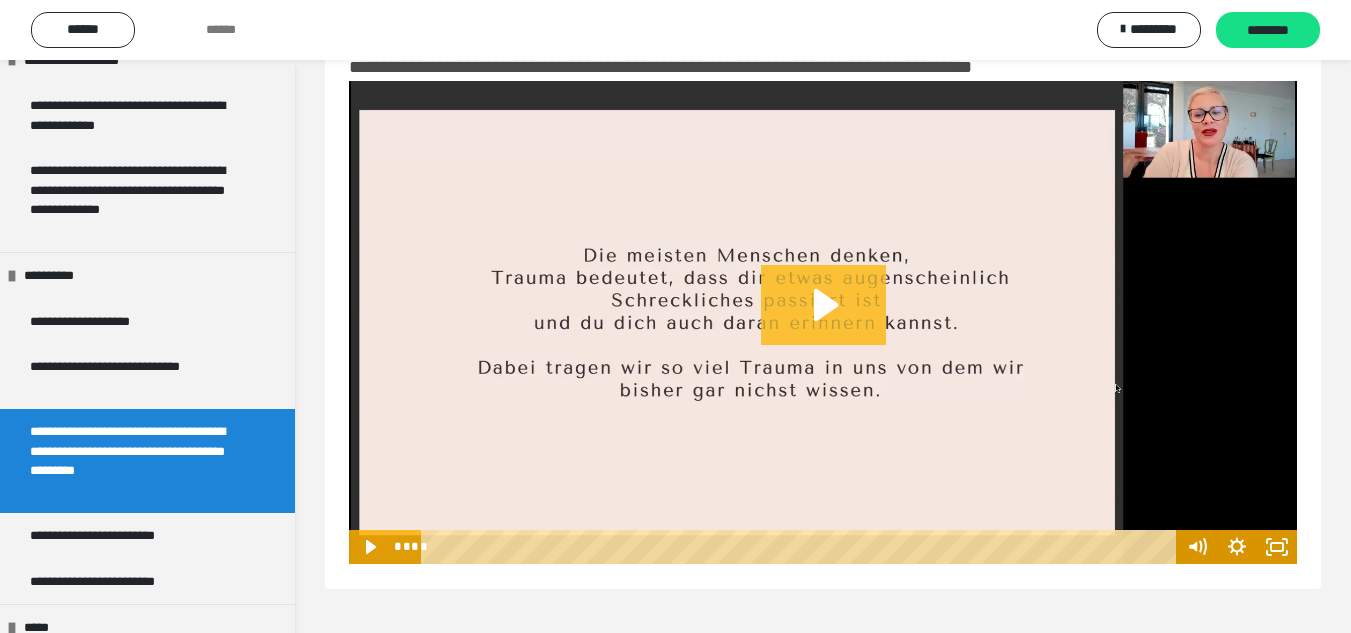 click 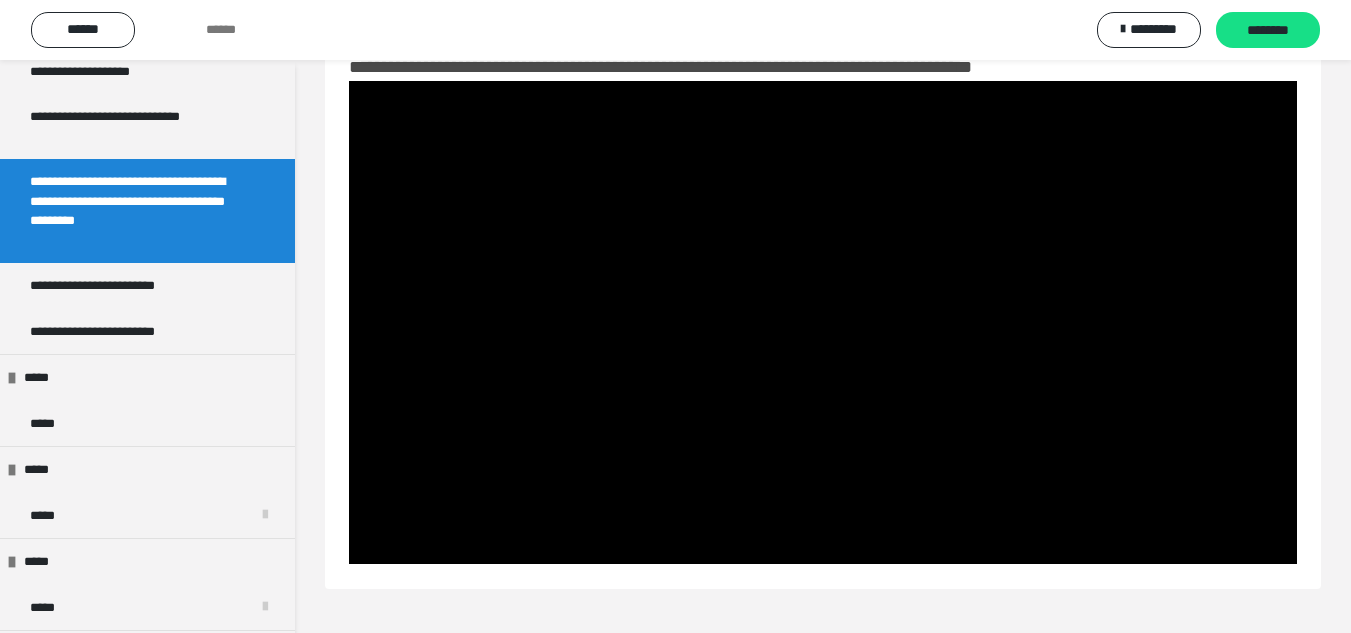 scroll, scrollTop: 396, scrollLeft: 0, axis: vertical 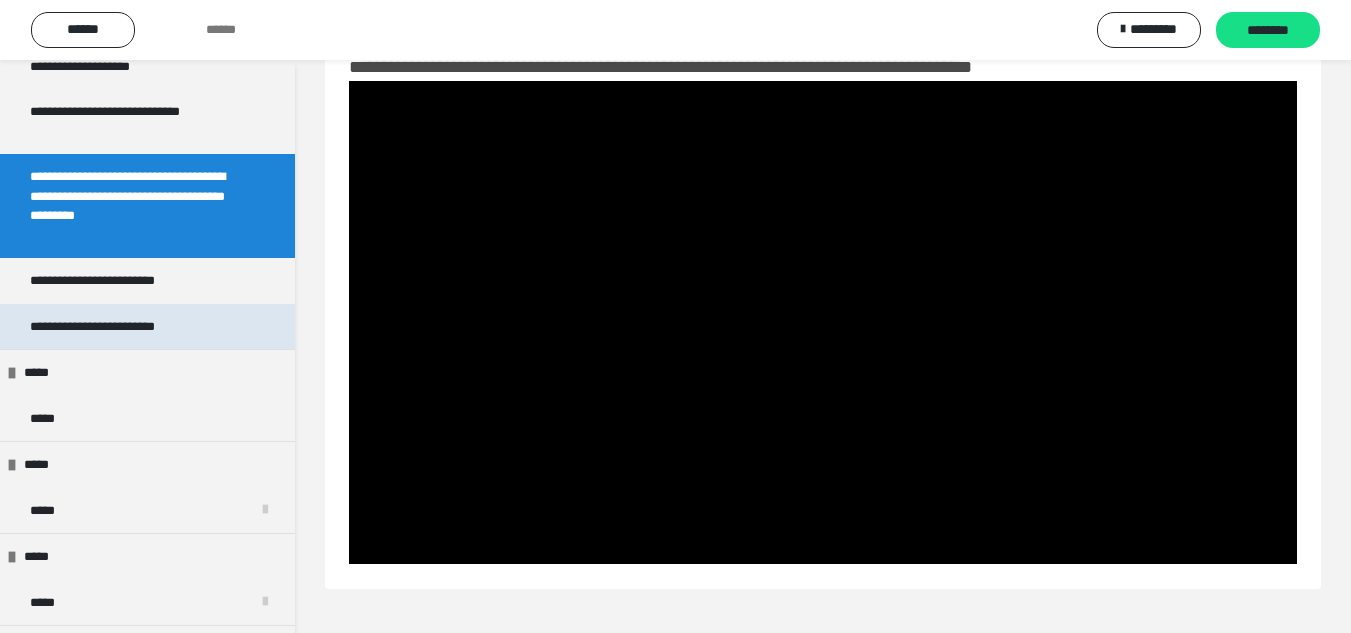 click on "**********" at bounding box center [112, 327] 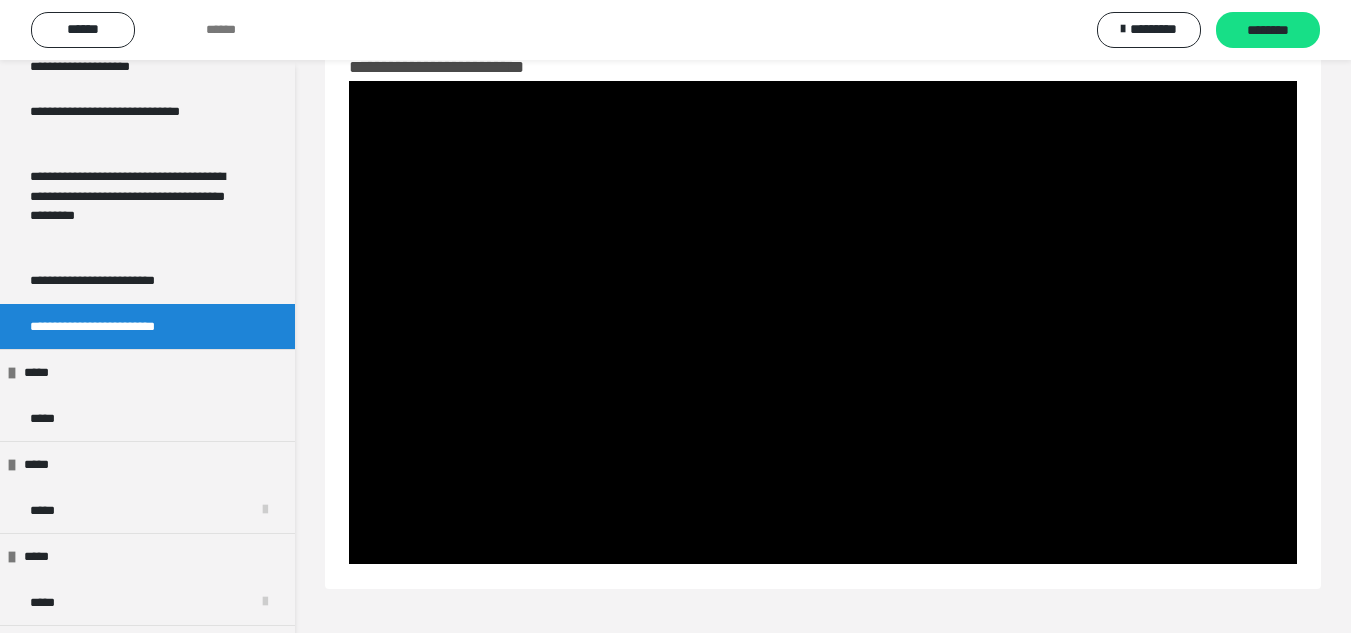 click on "**********" at bounding box center (112, 327) 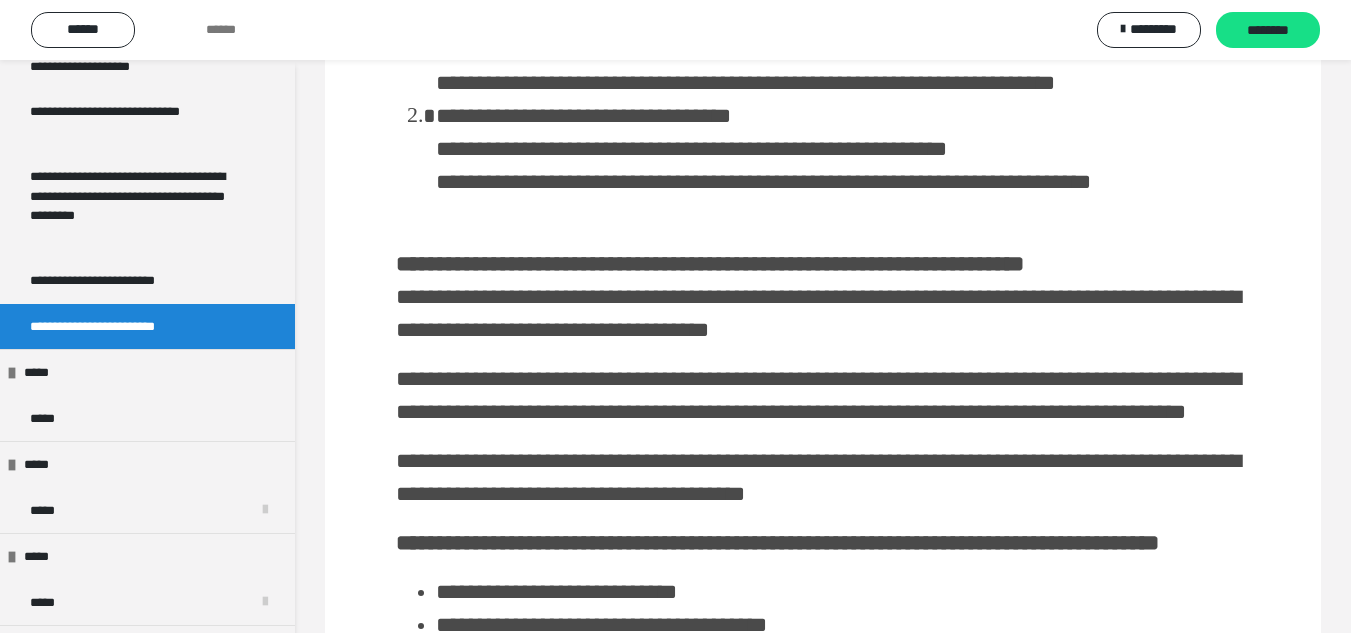 scroll, scrollTop: 730, scrollLeft: 0, axis: vertical 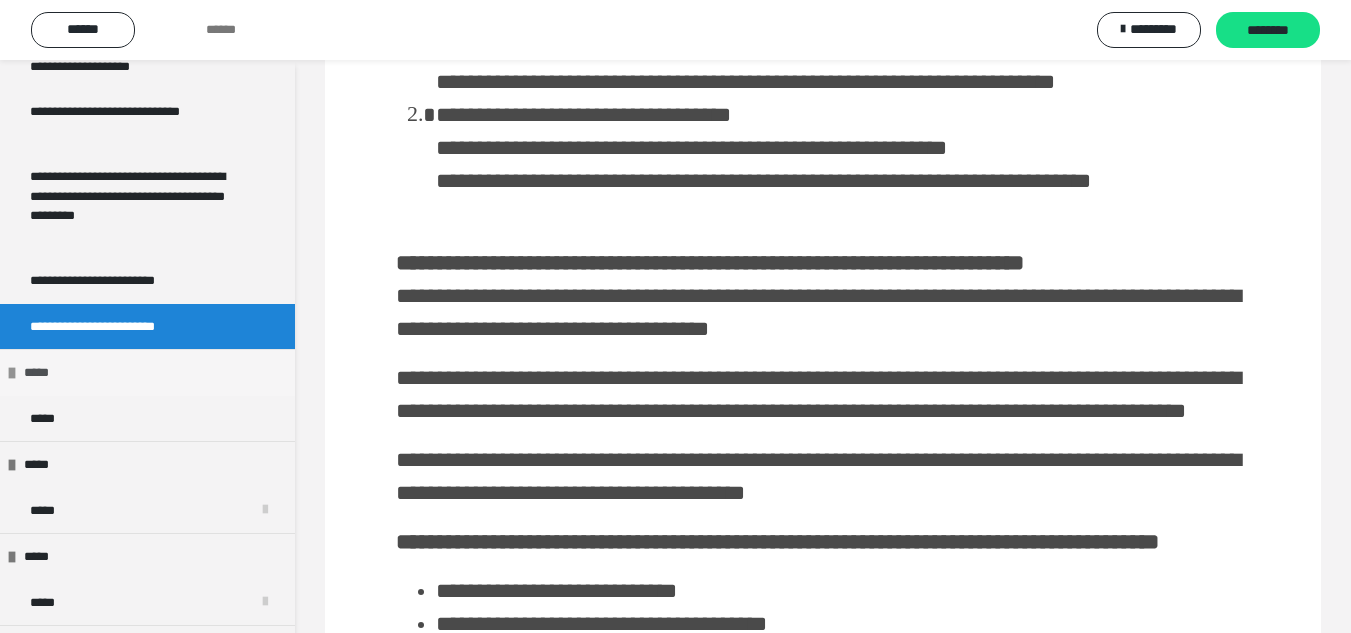 click on "*****" at bounding box center [147, 372] 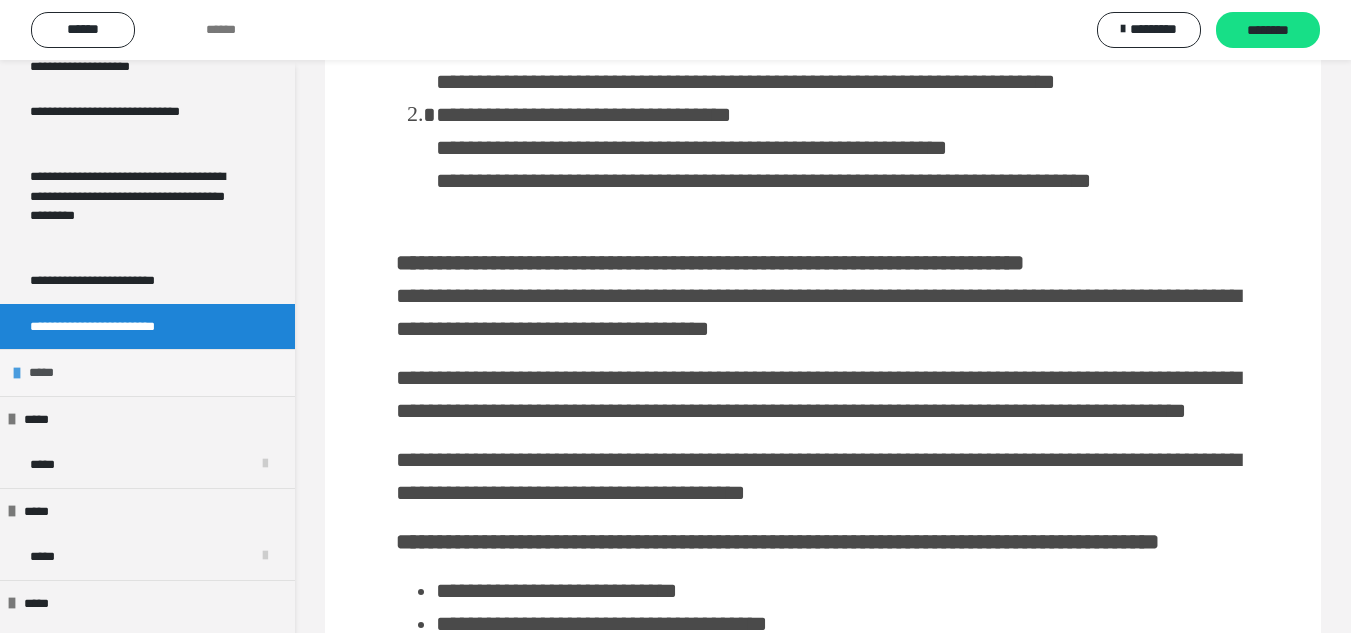 click on "*****" at bounding box center [147, 372] 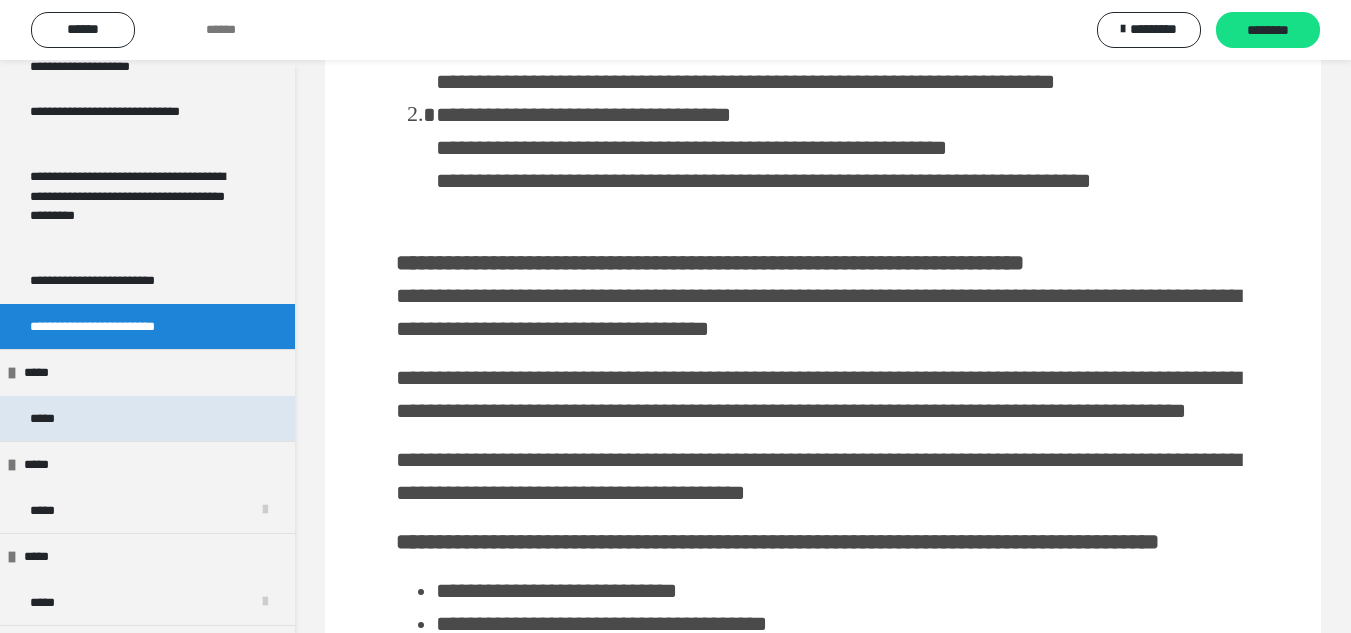 click on "*****" at bounding box center (147, 419) 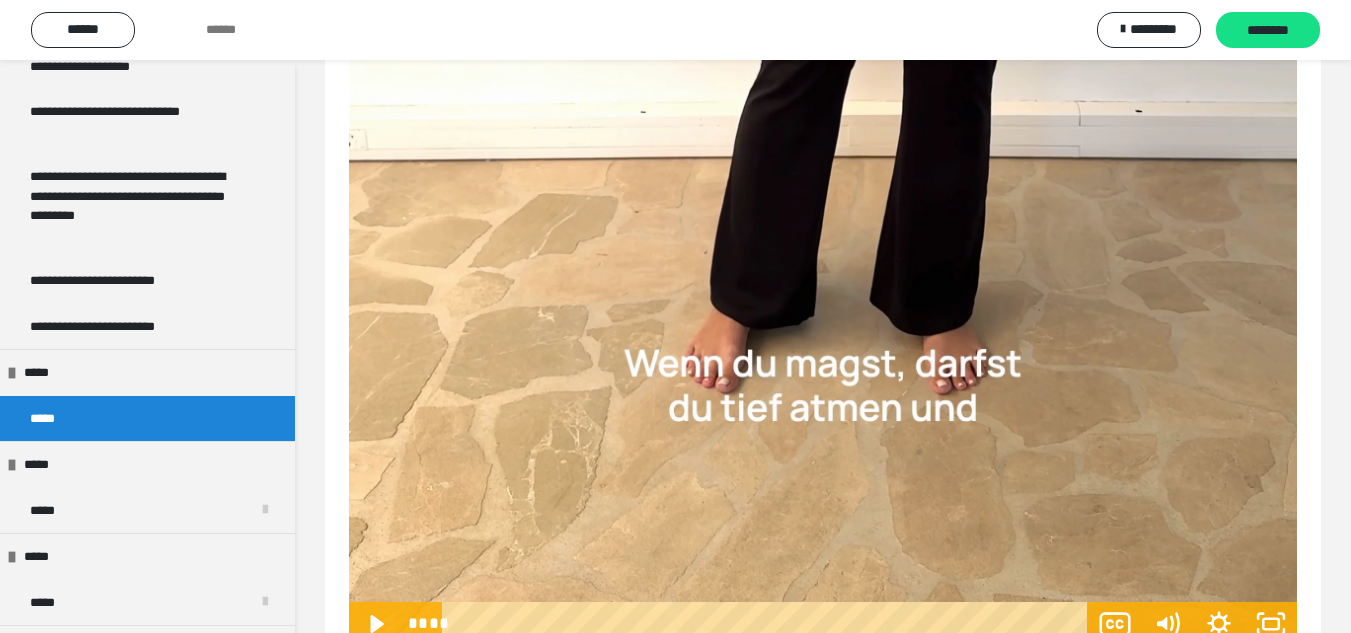scroll, scrollTop: 1247, scrollLeft: 0, axis: vertical 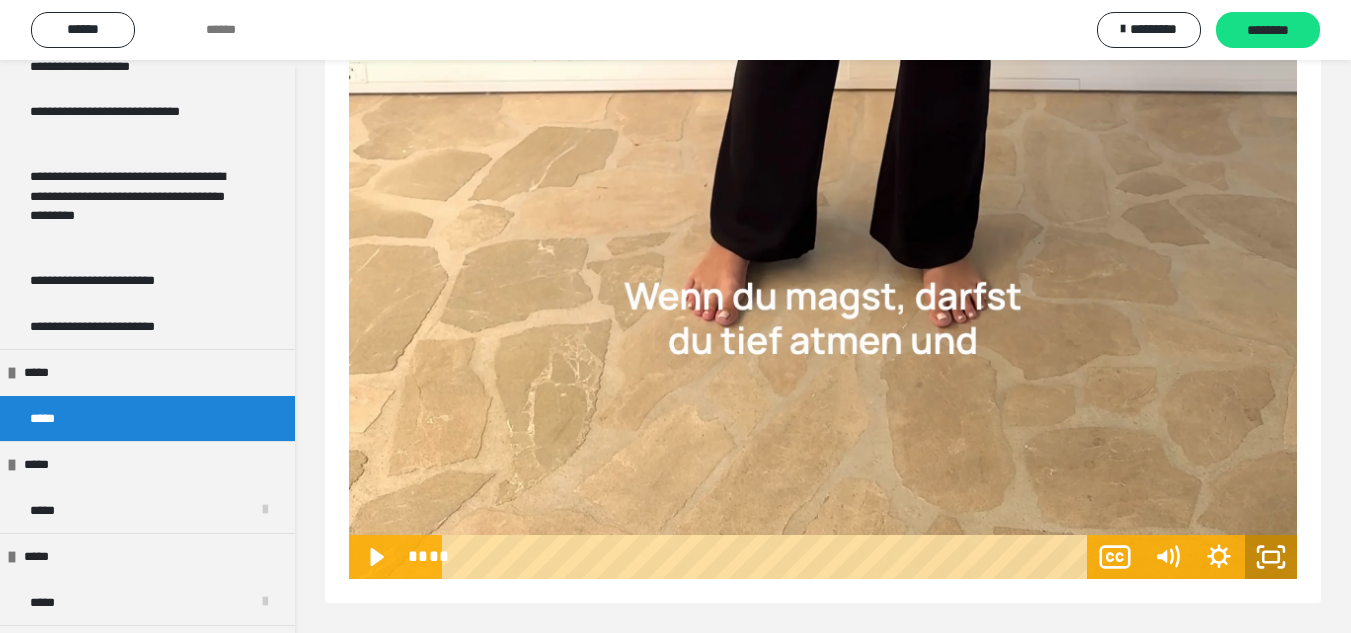 click 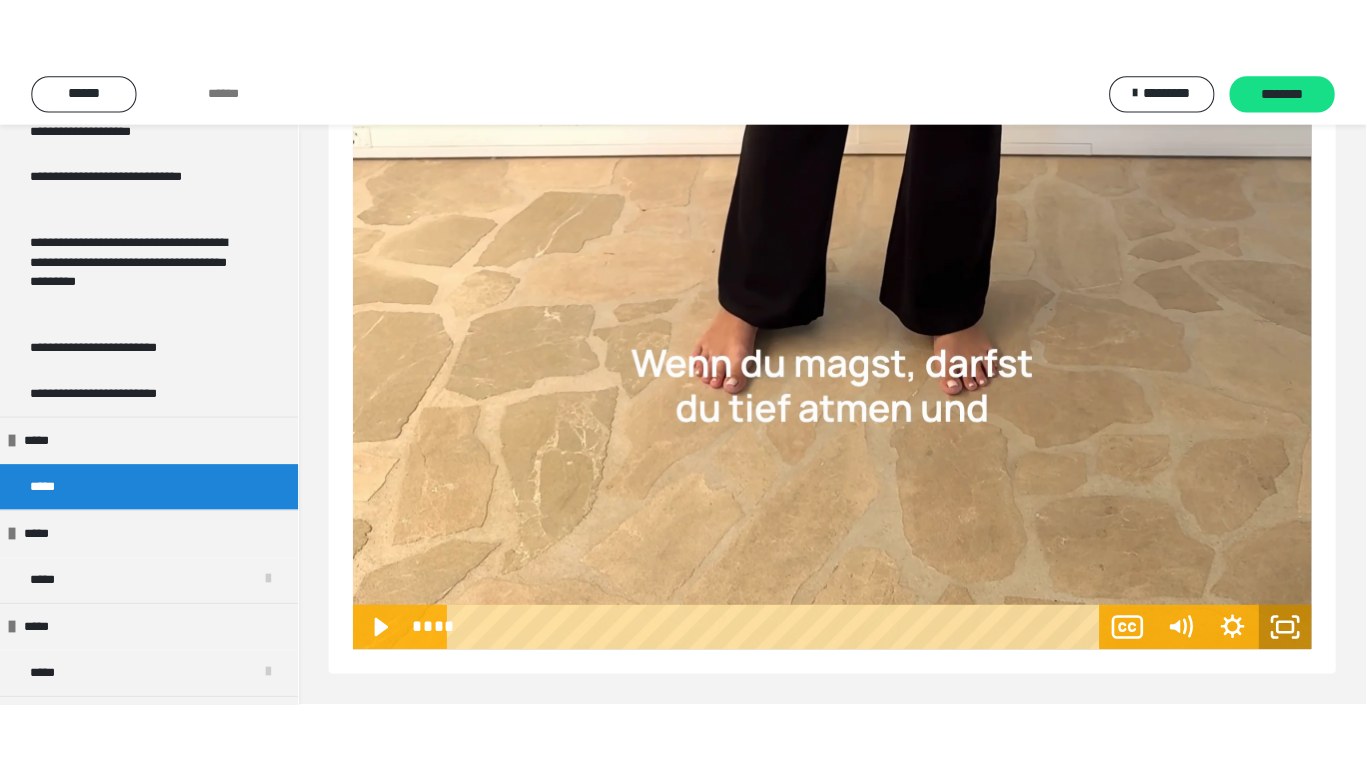 scroll, scrollTop: 1139, scrollLeft: 0, axis: vertical 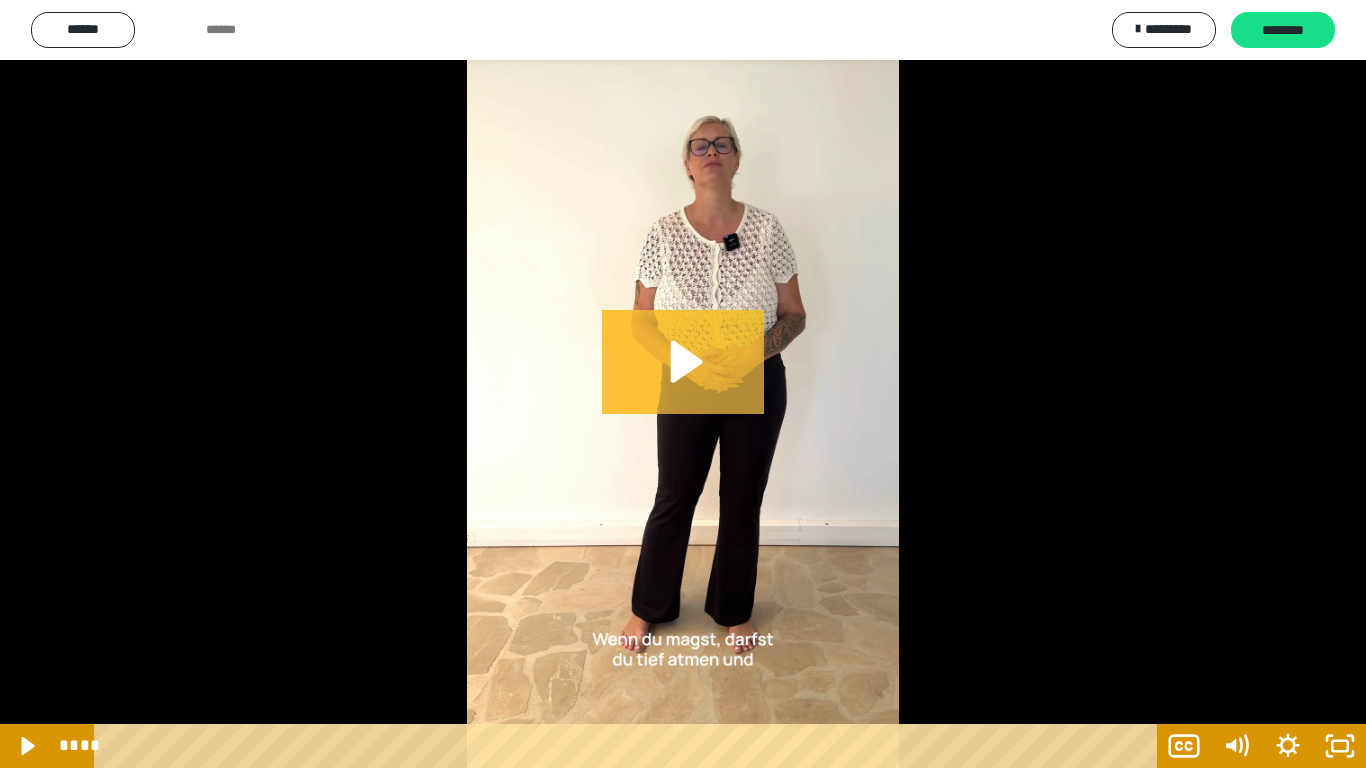 click 